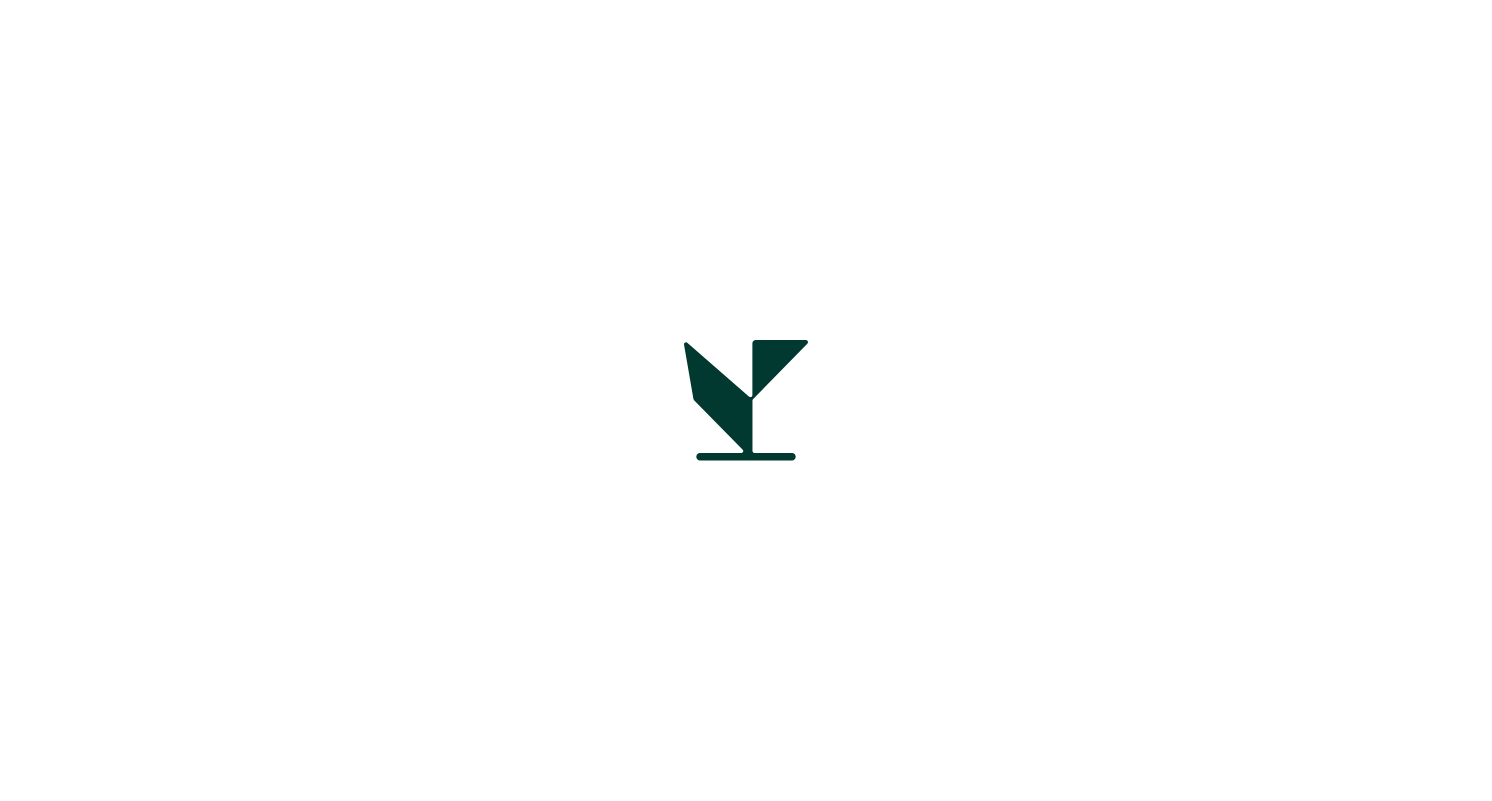 scroll, scrollTop: 0, scrollLeft: 0, axis: both 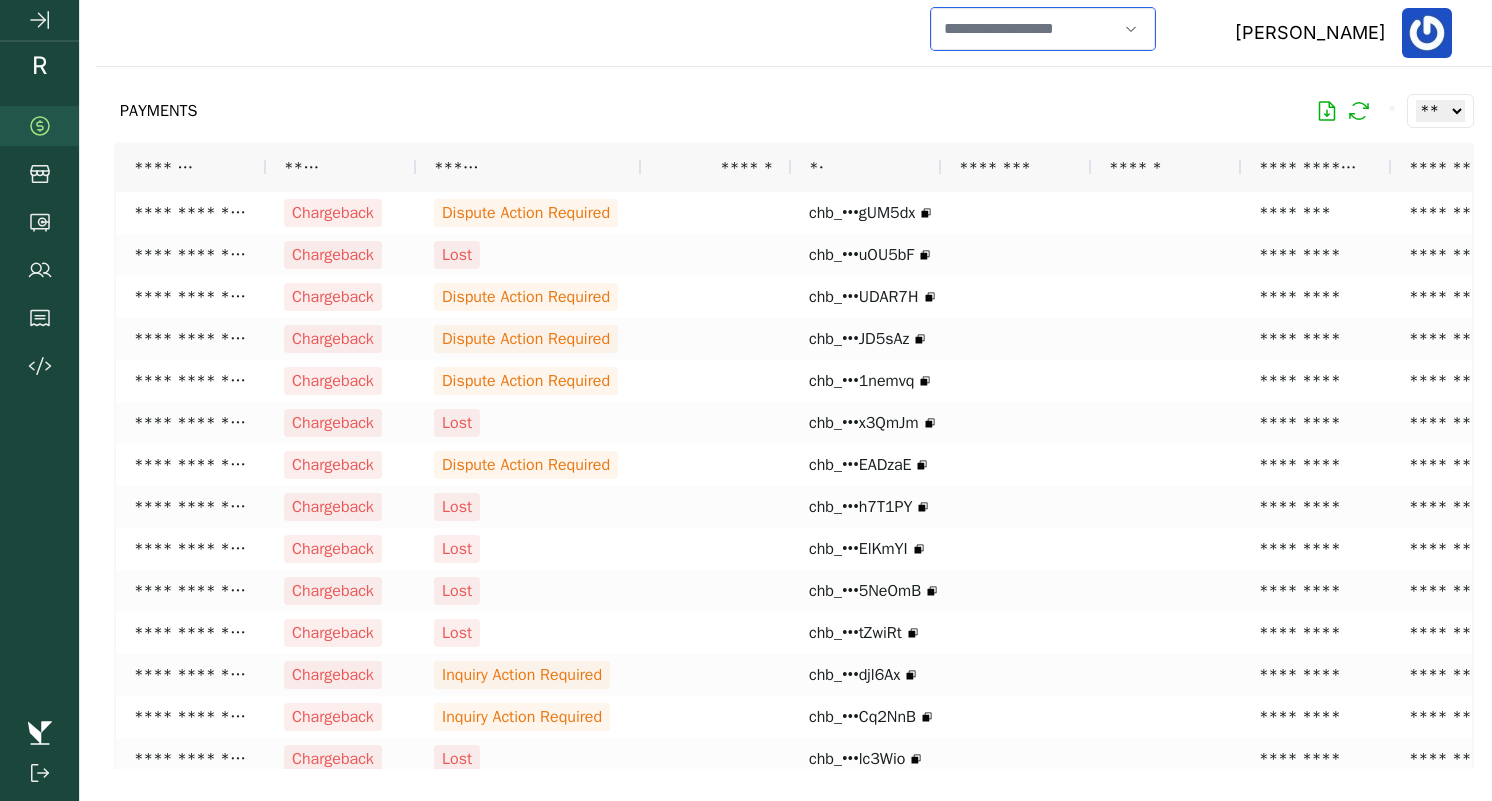 click at bounding box center (1024, 29) 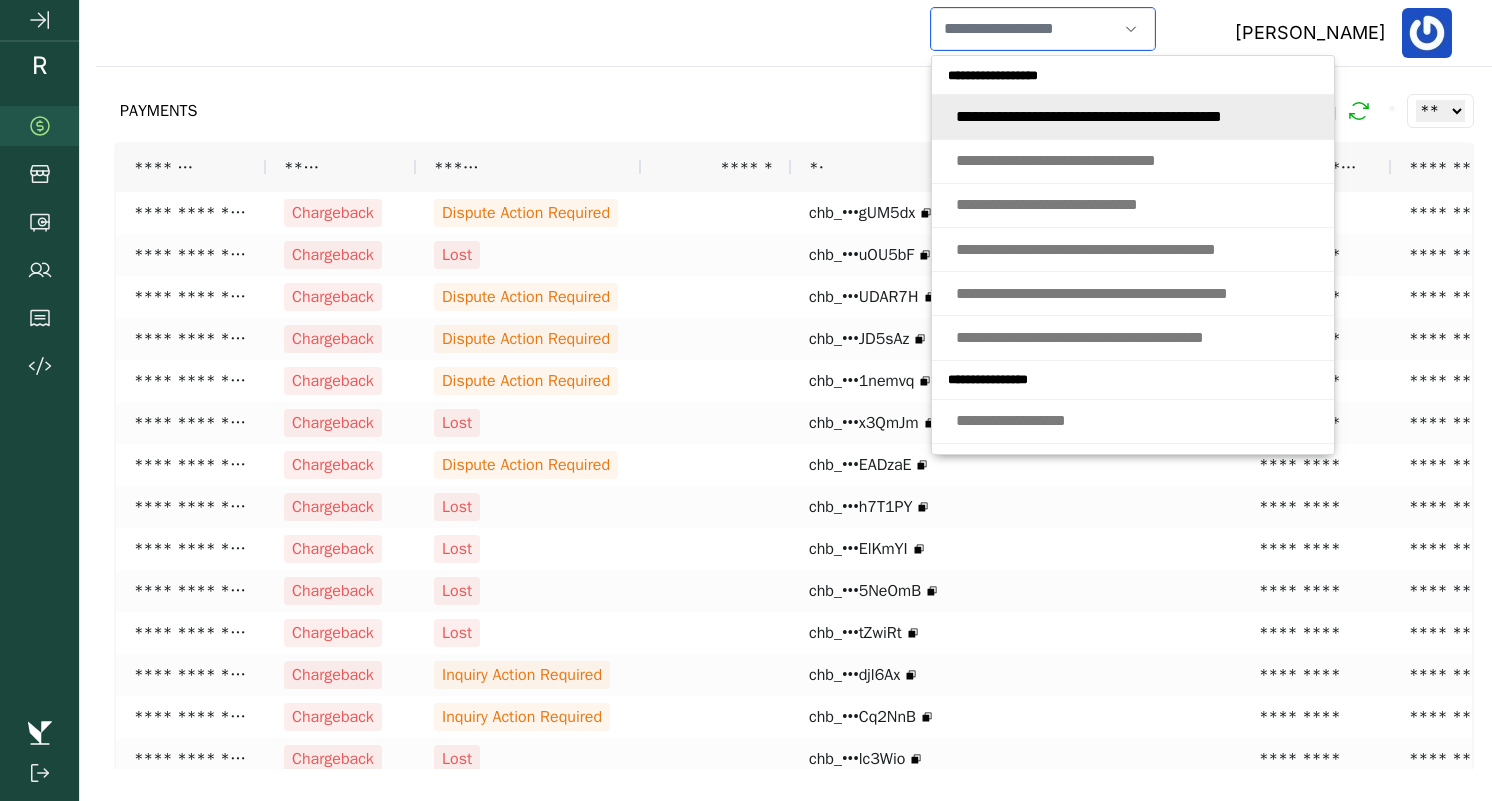 type on "*" 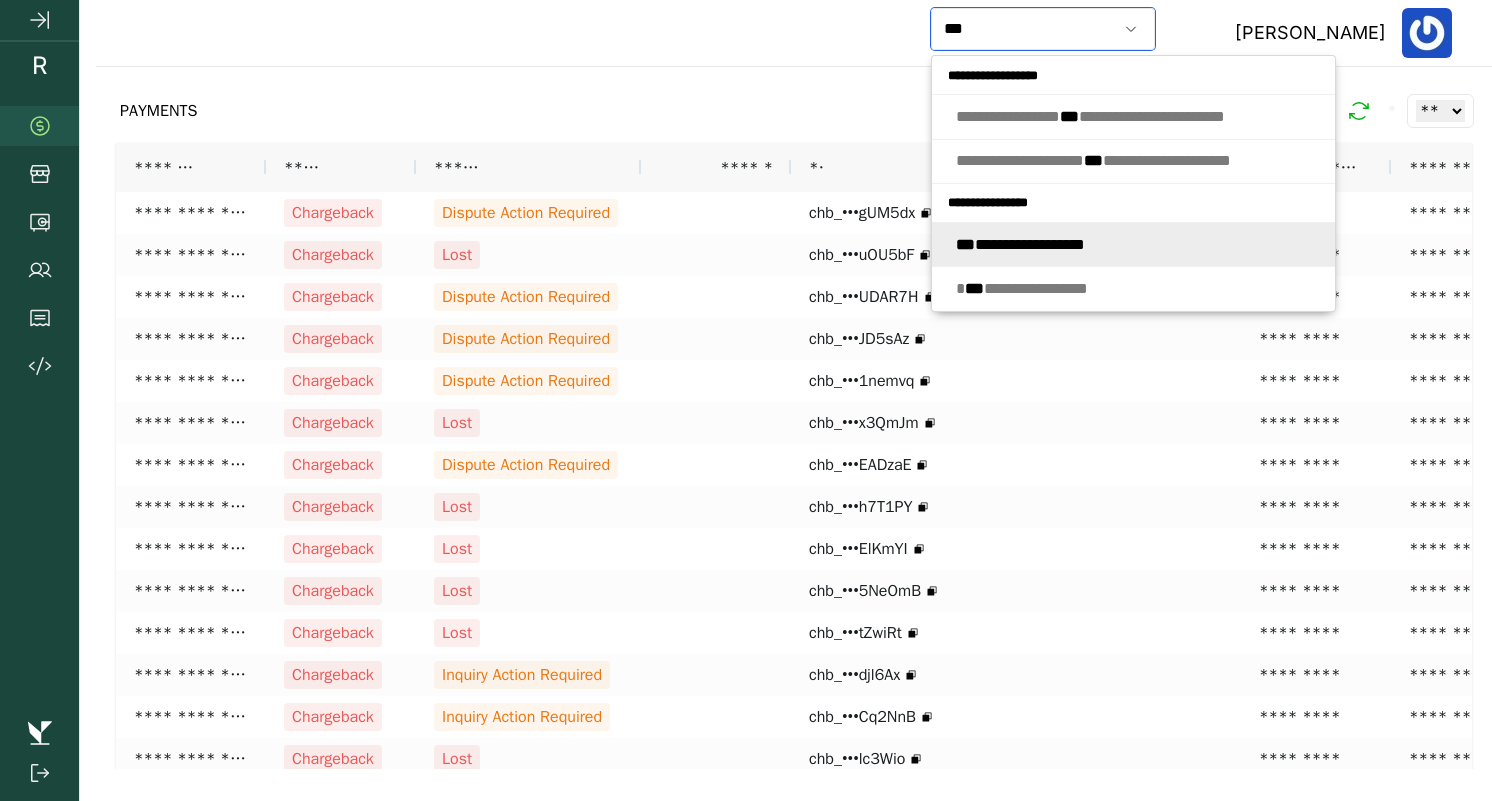 click on "**********" at bounding box center [1020, 244] 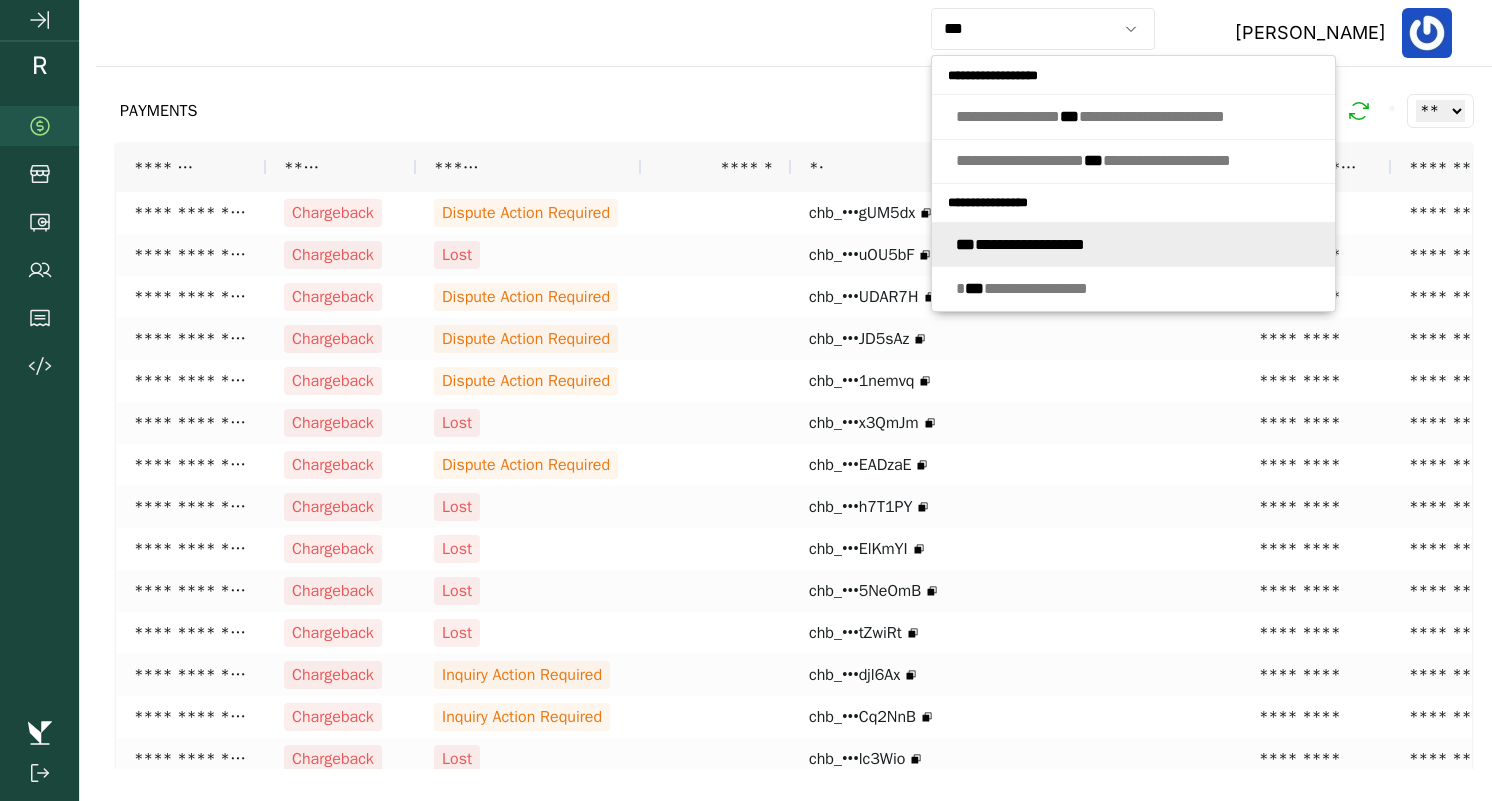 type on "**********" 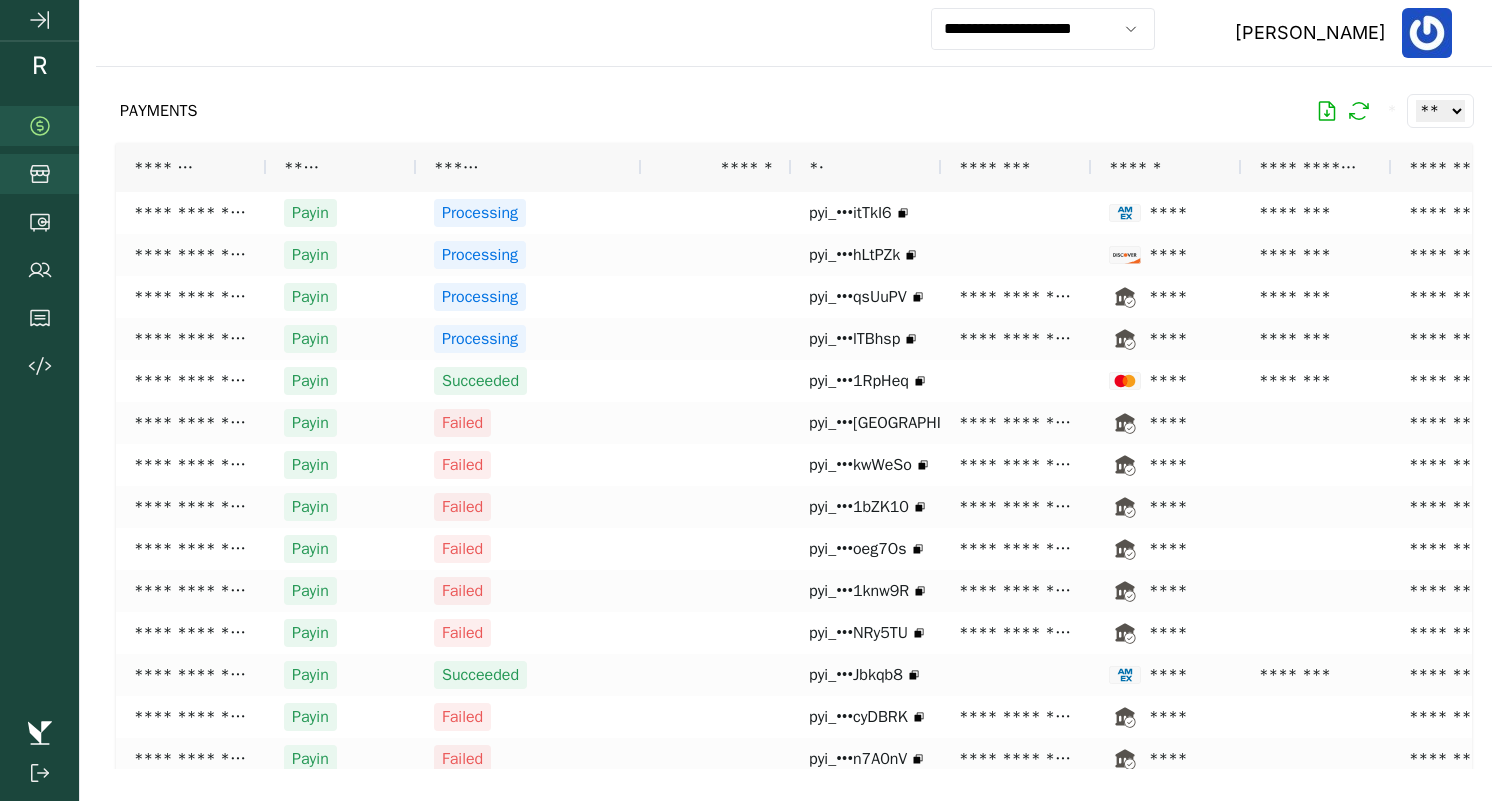 click 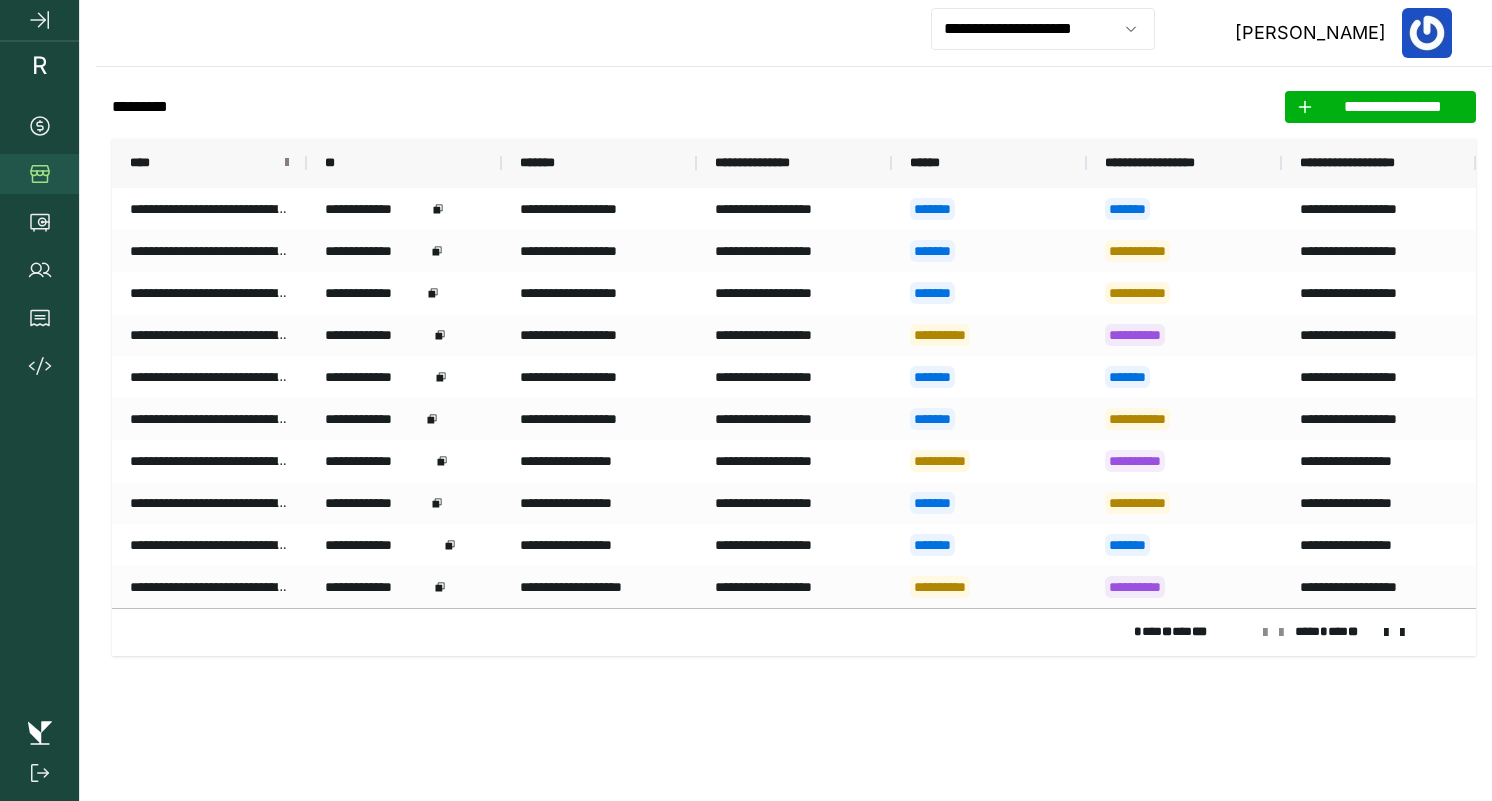 click at bounding box center [287, 163] 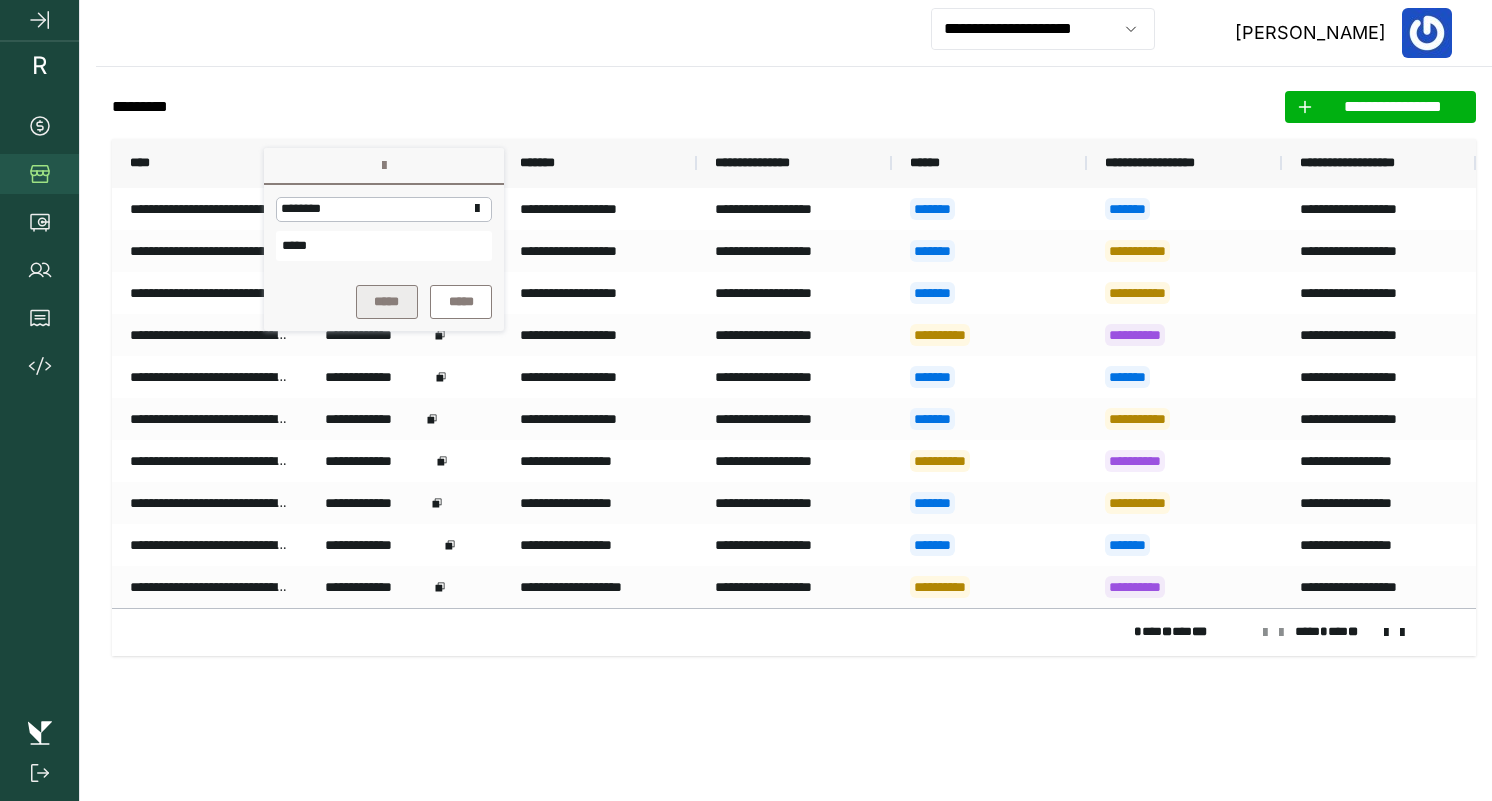 type on "*****" 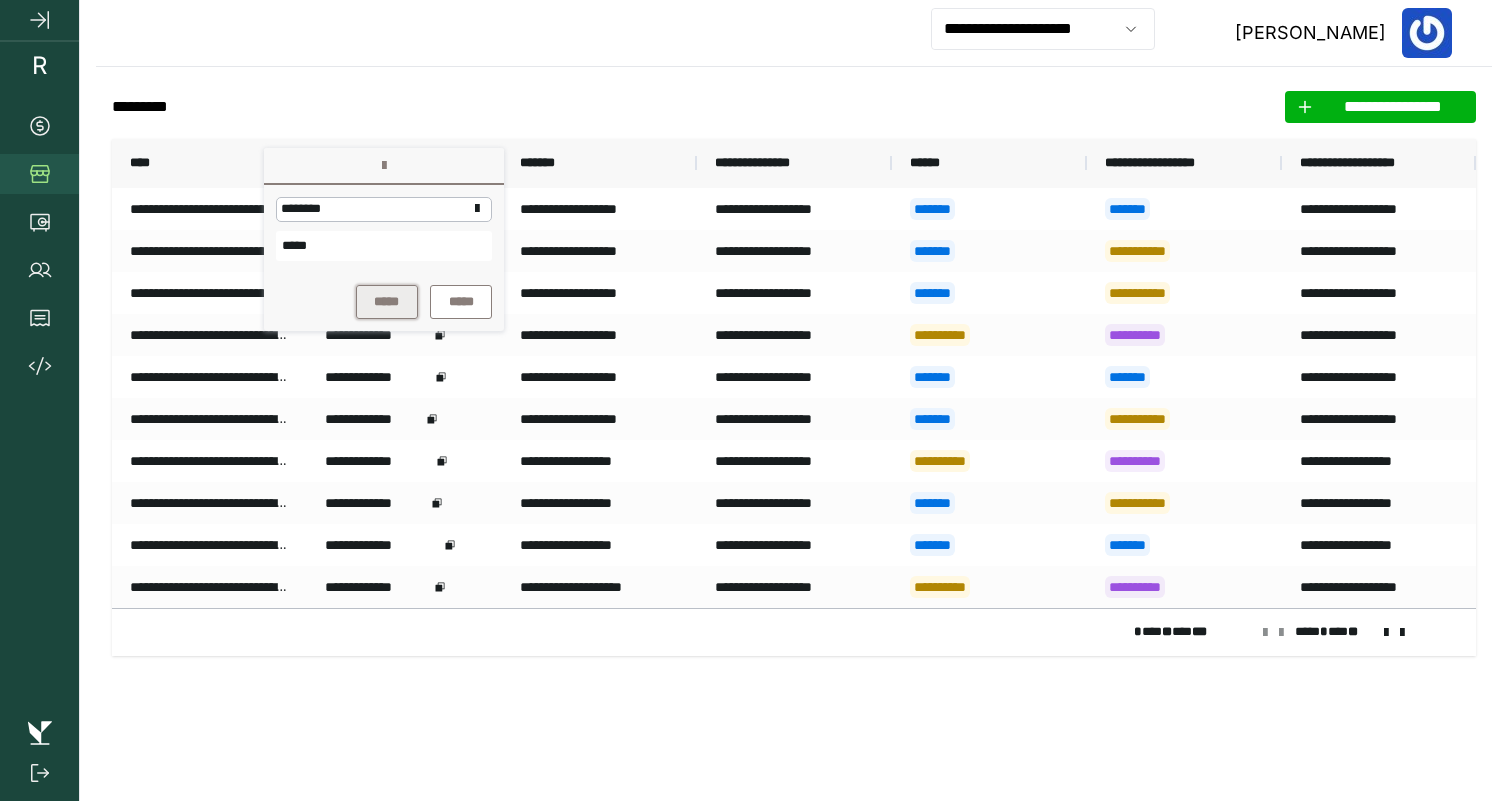 click on "*****" at bounding box center (387, 302) 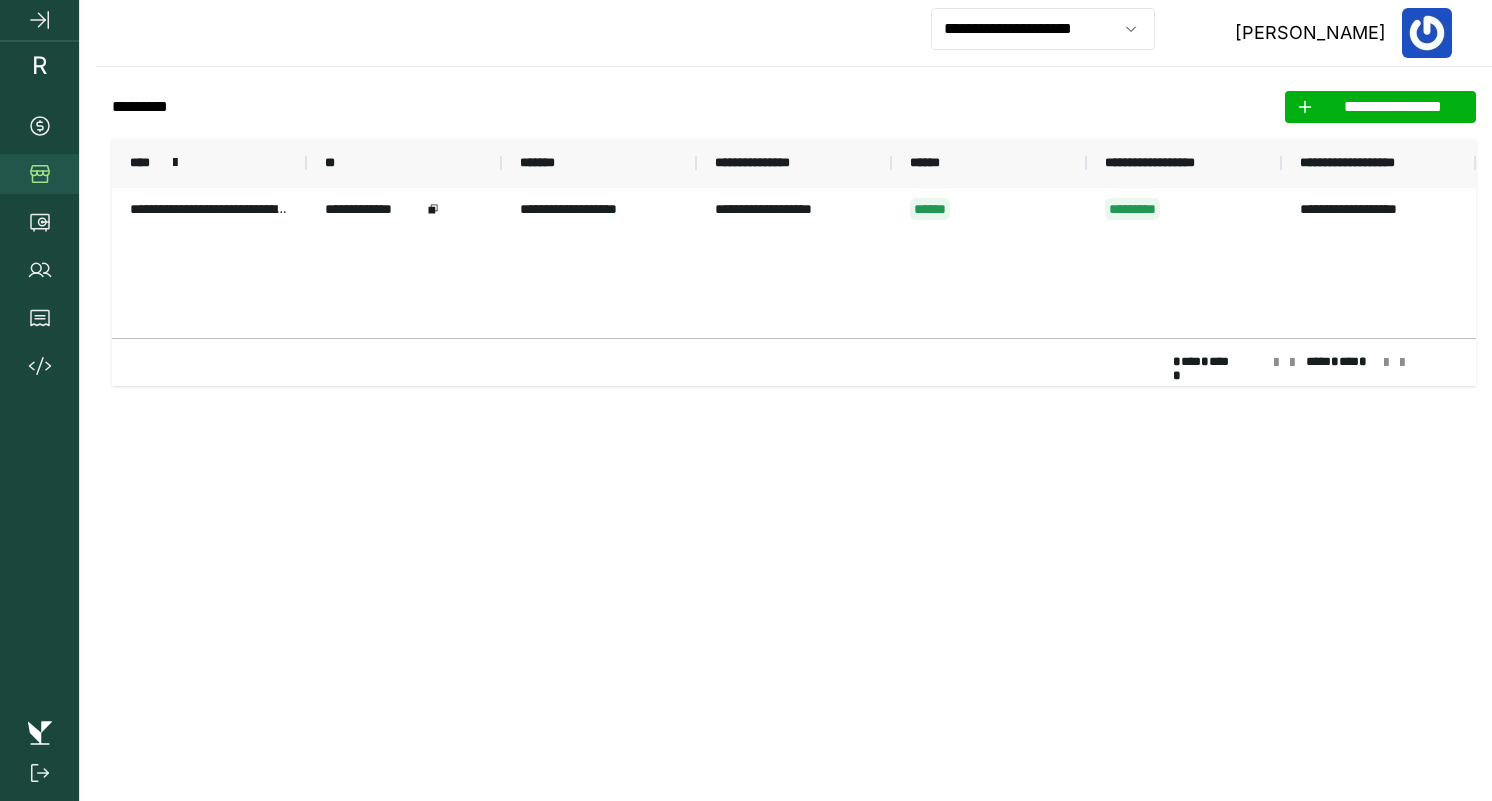 click on "**********" 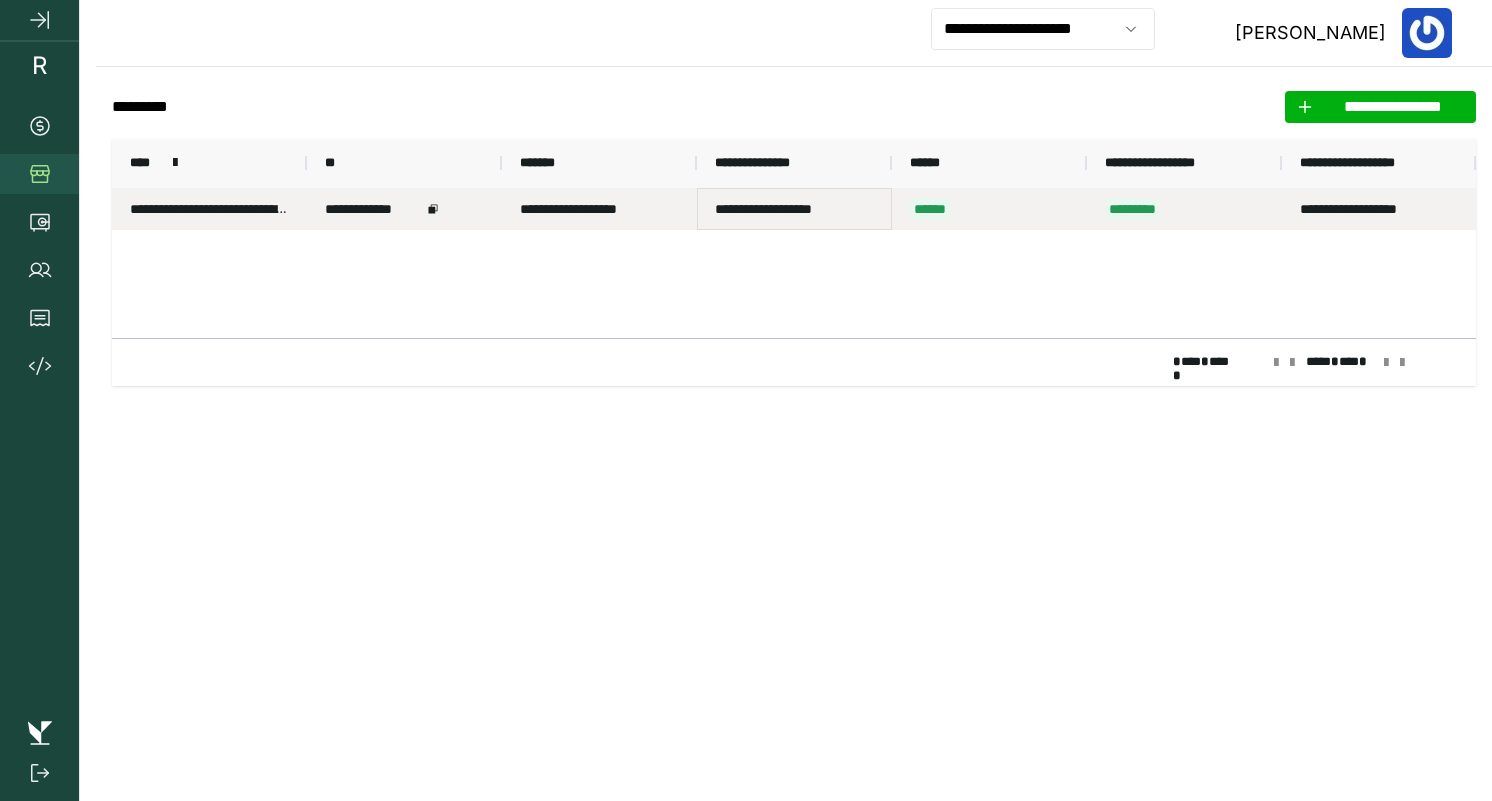click on "**********" at bounding box center [794, 209] 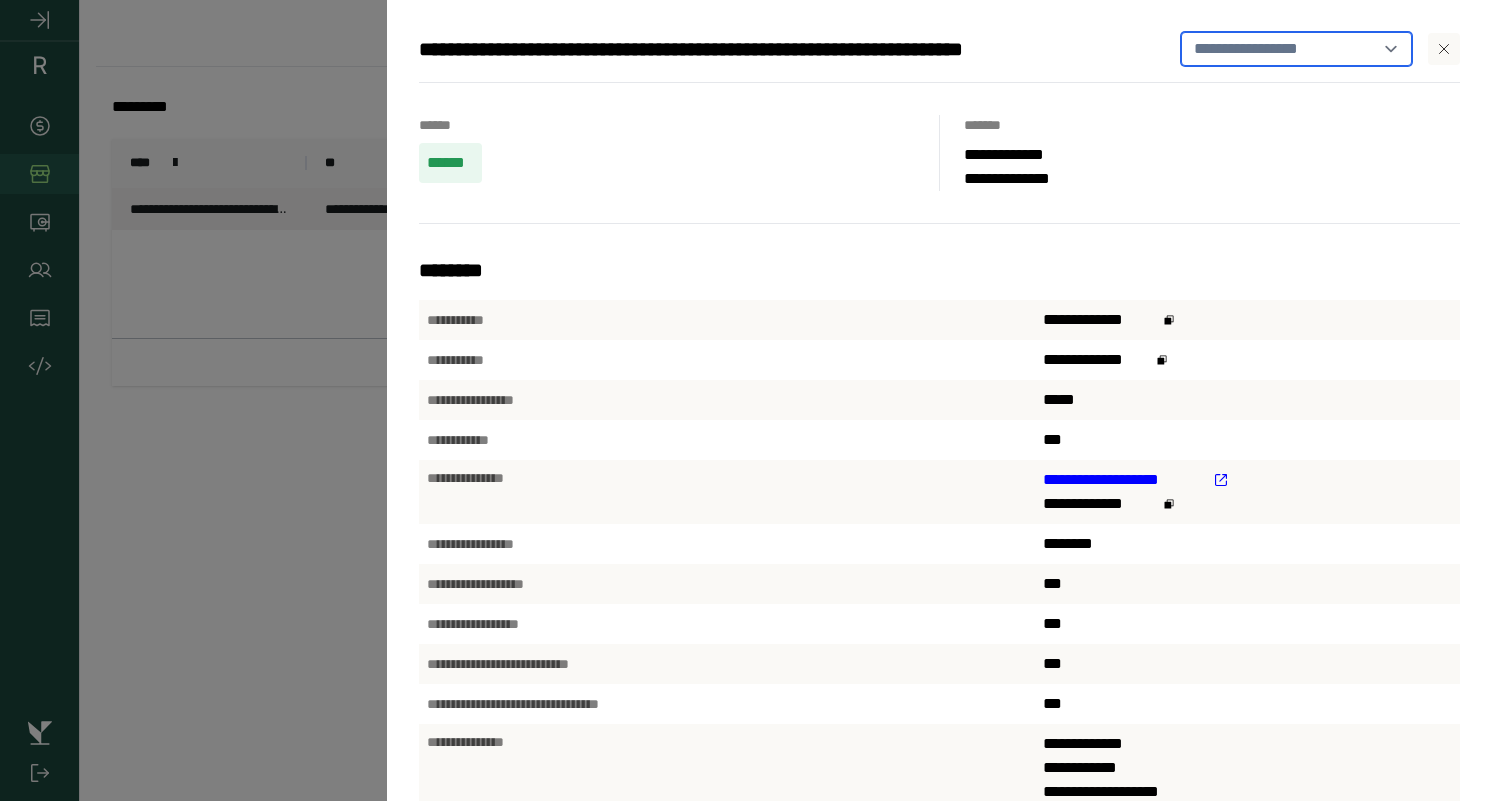 click on "**********" at bounding box center (1297, 49) 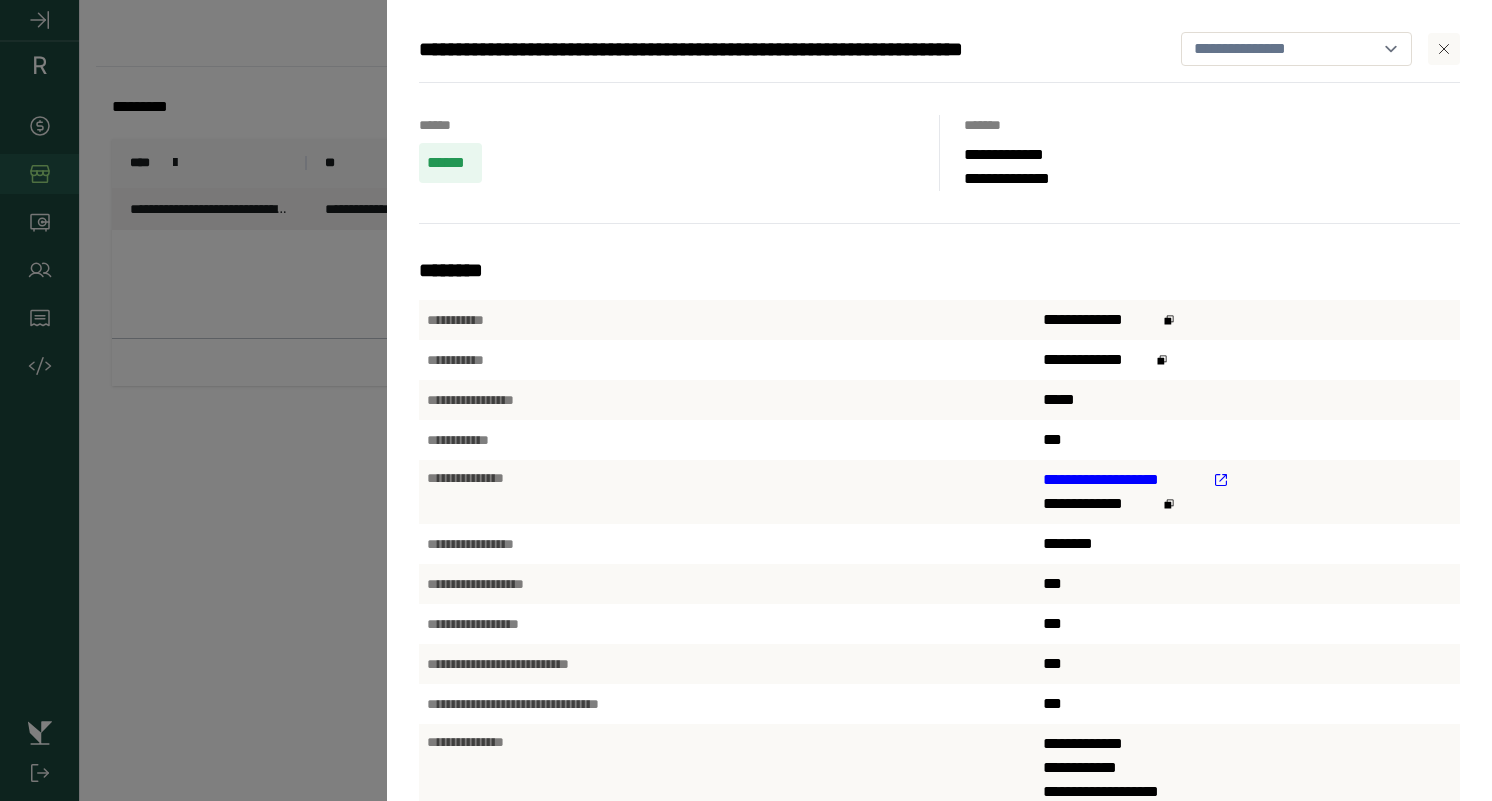 select 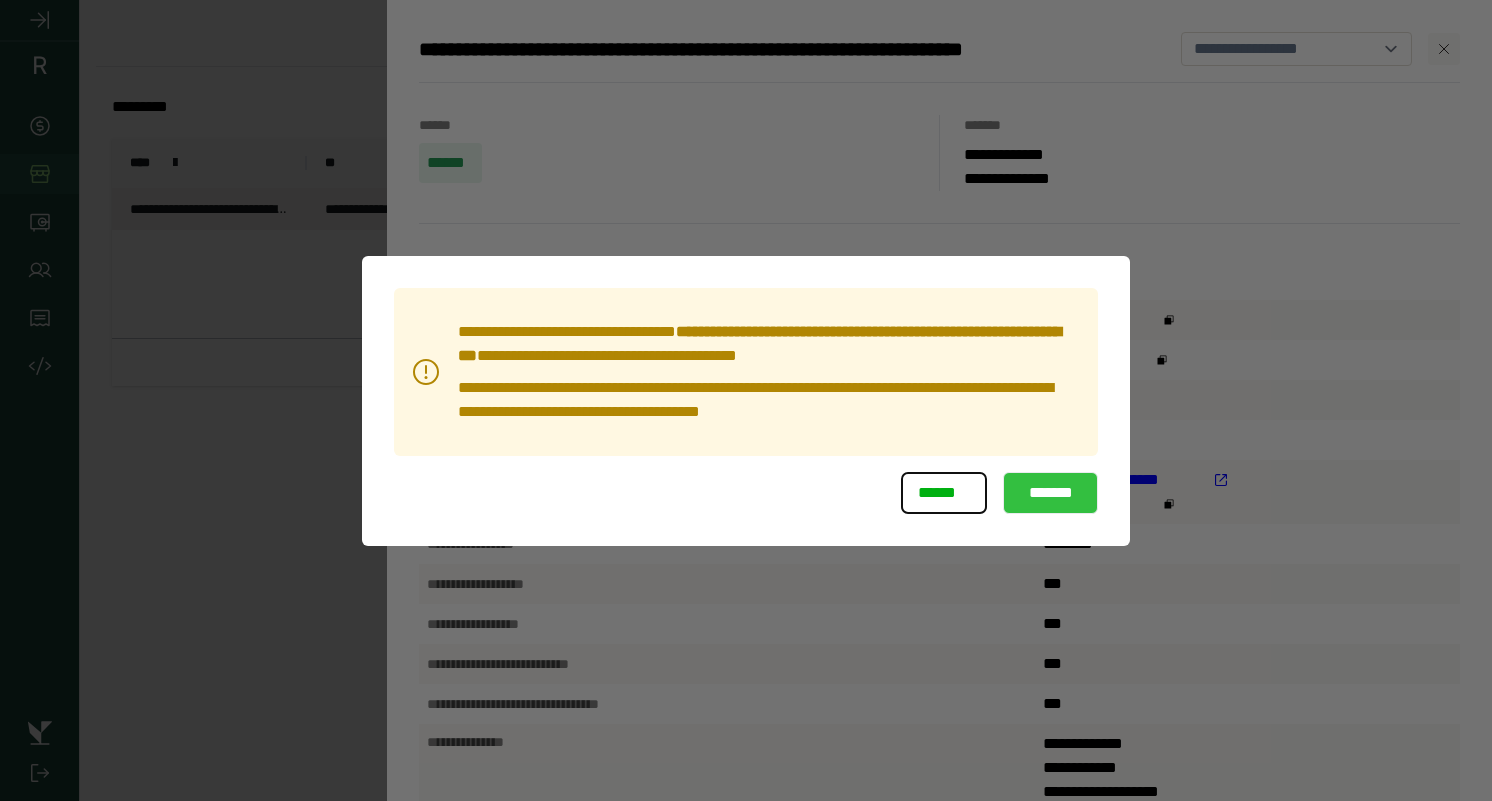 click on "*******" at bounding box center (1050, 493) 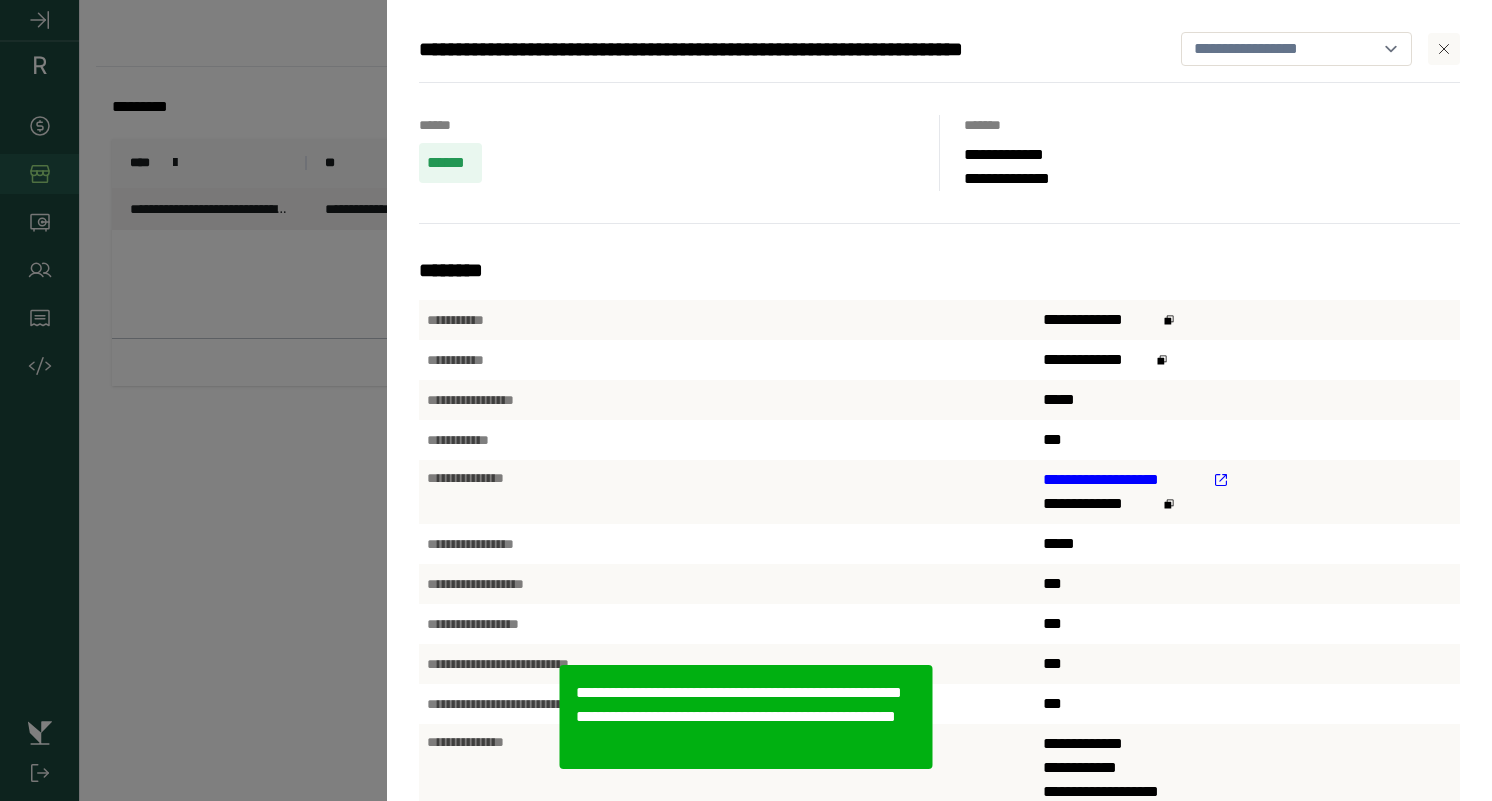 click on "**********" at bounding box center [746, 400] 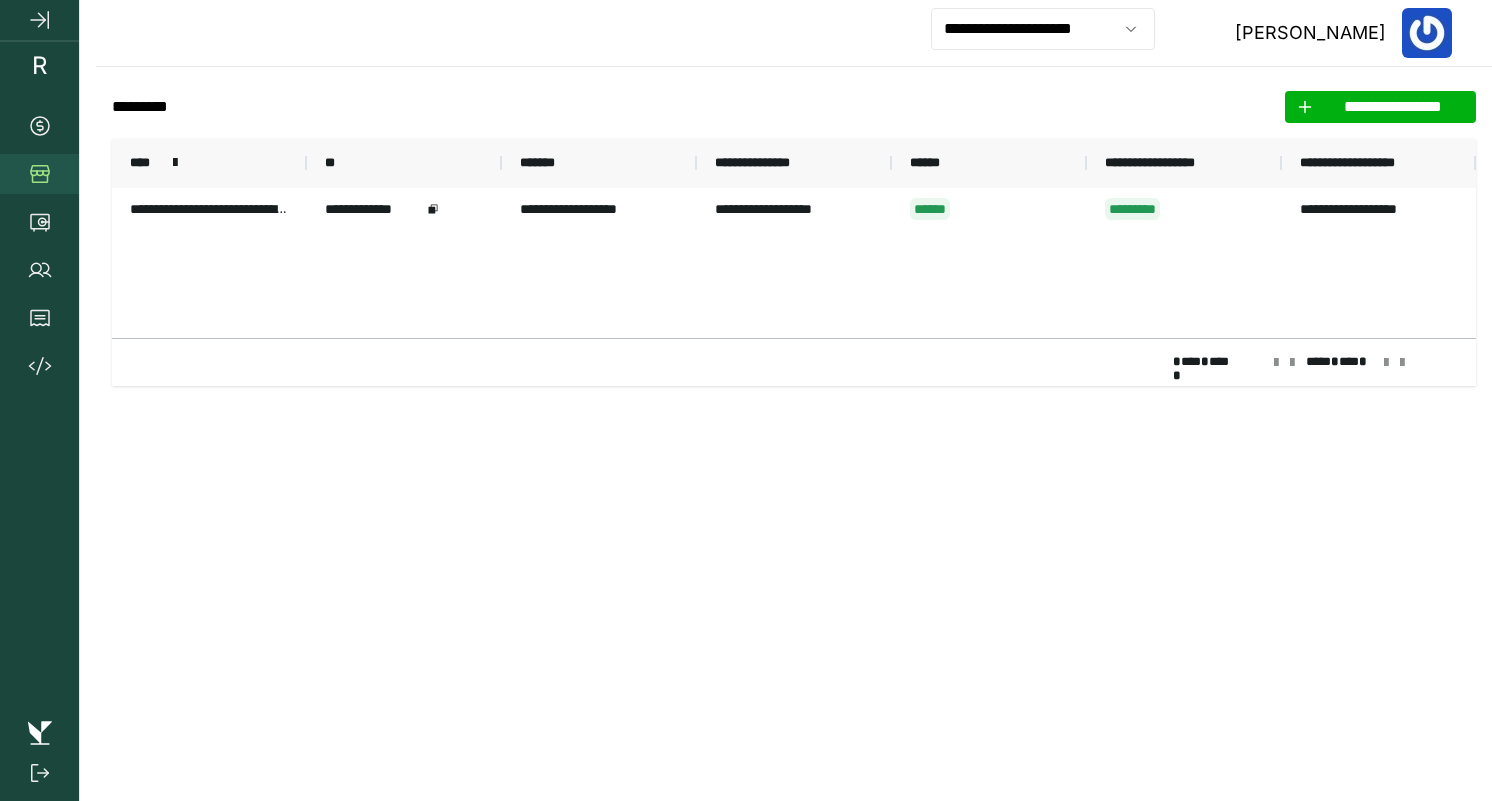 click 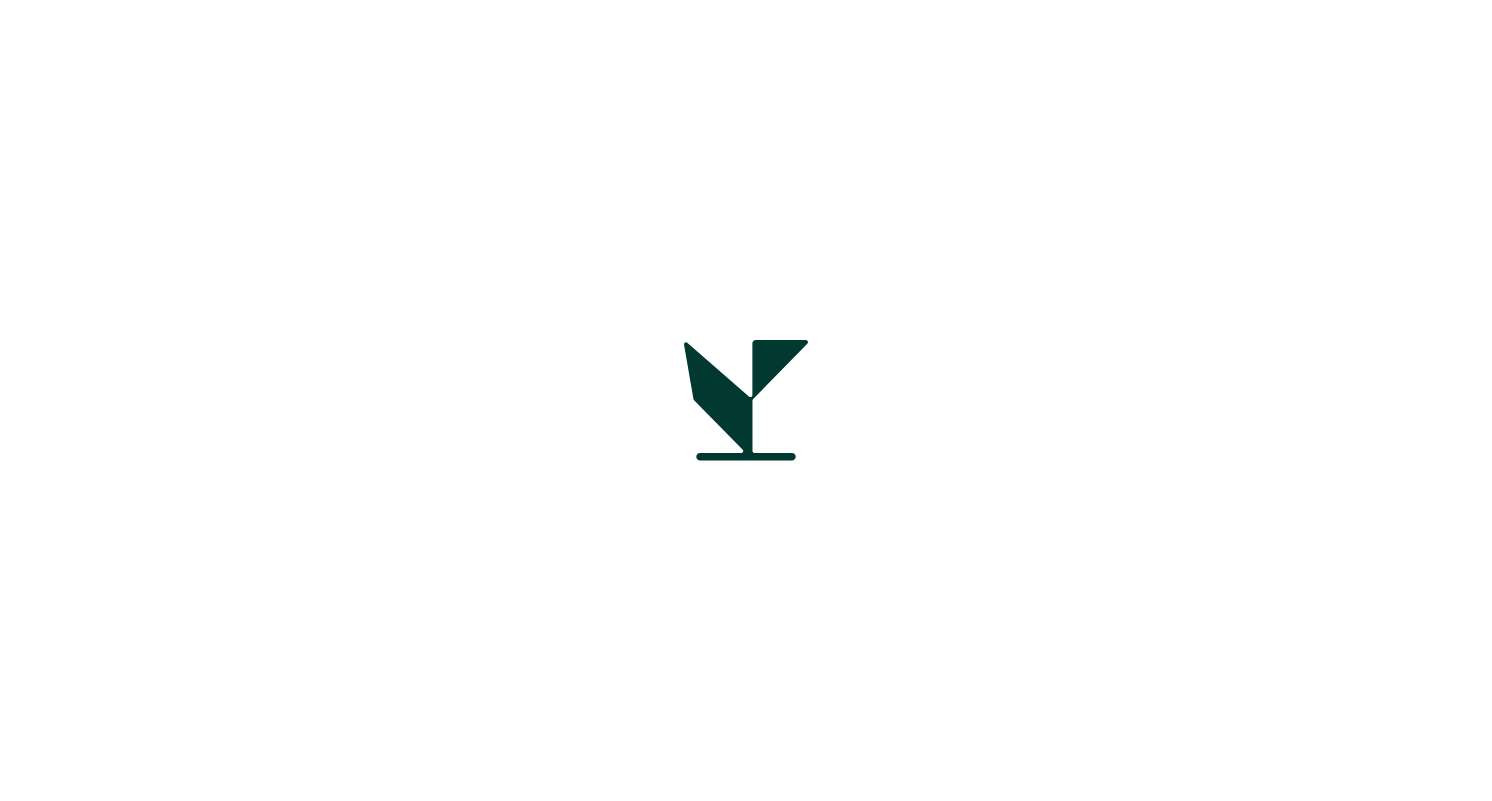scroll, scrollTop: 0, scrollLeft: 0, axis: both 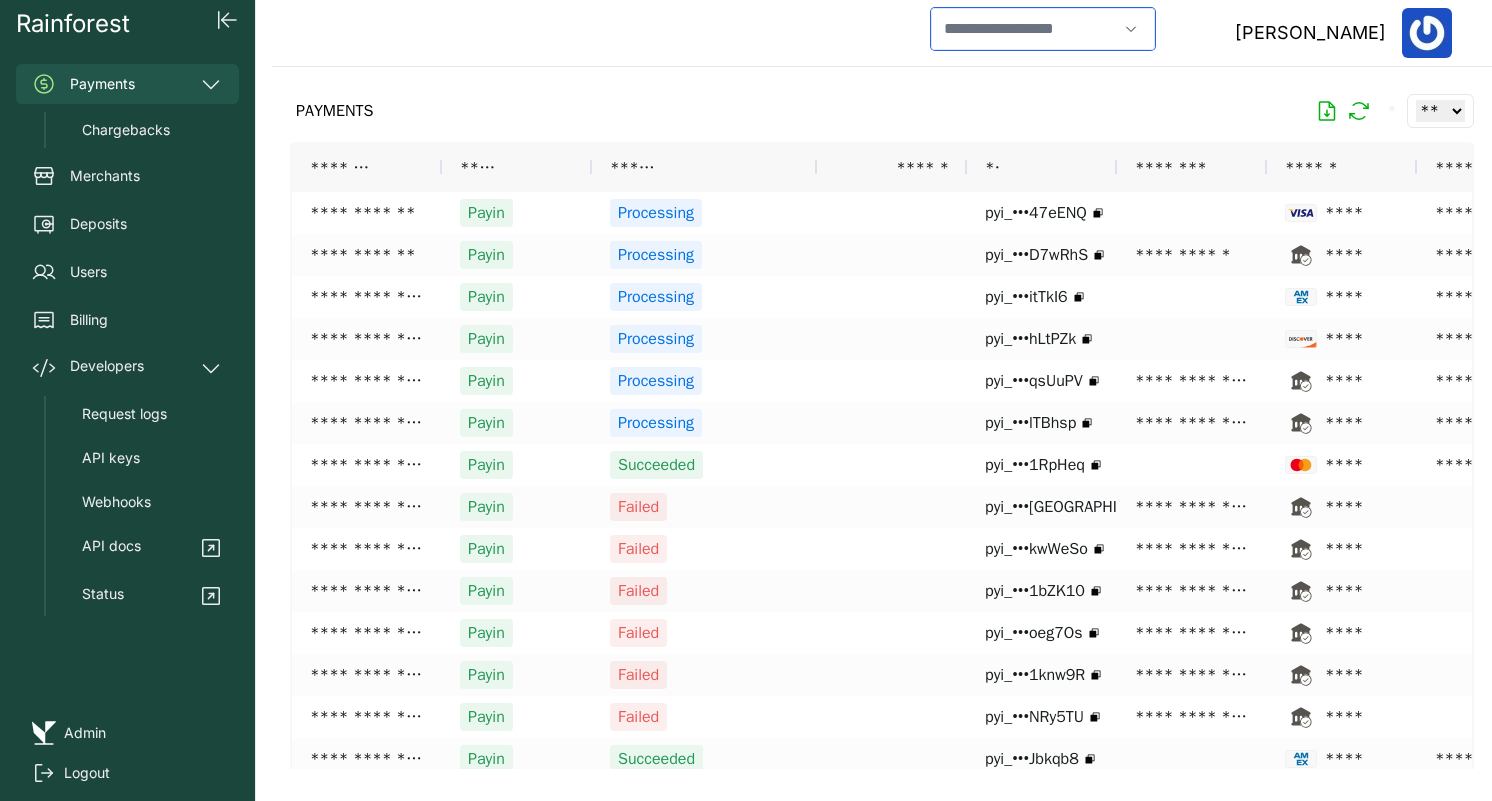 click at bounding box center [1024, 29] 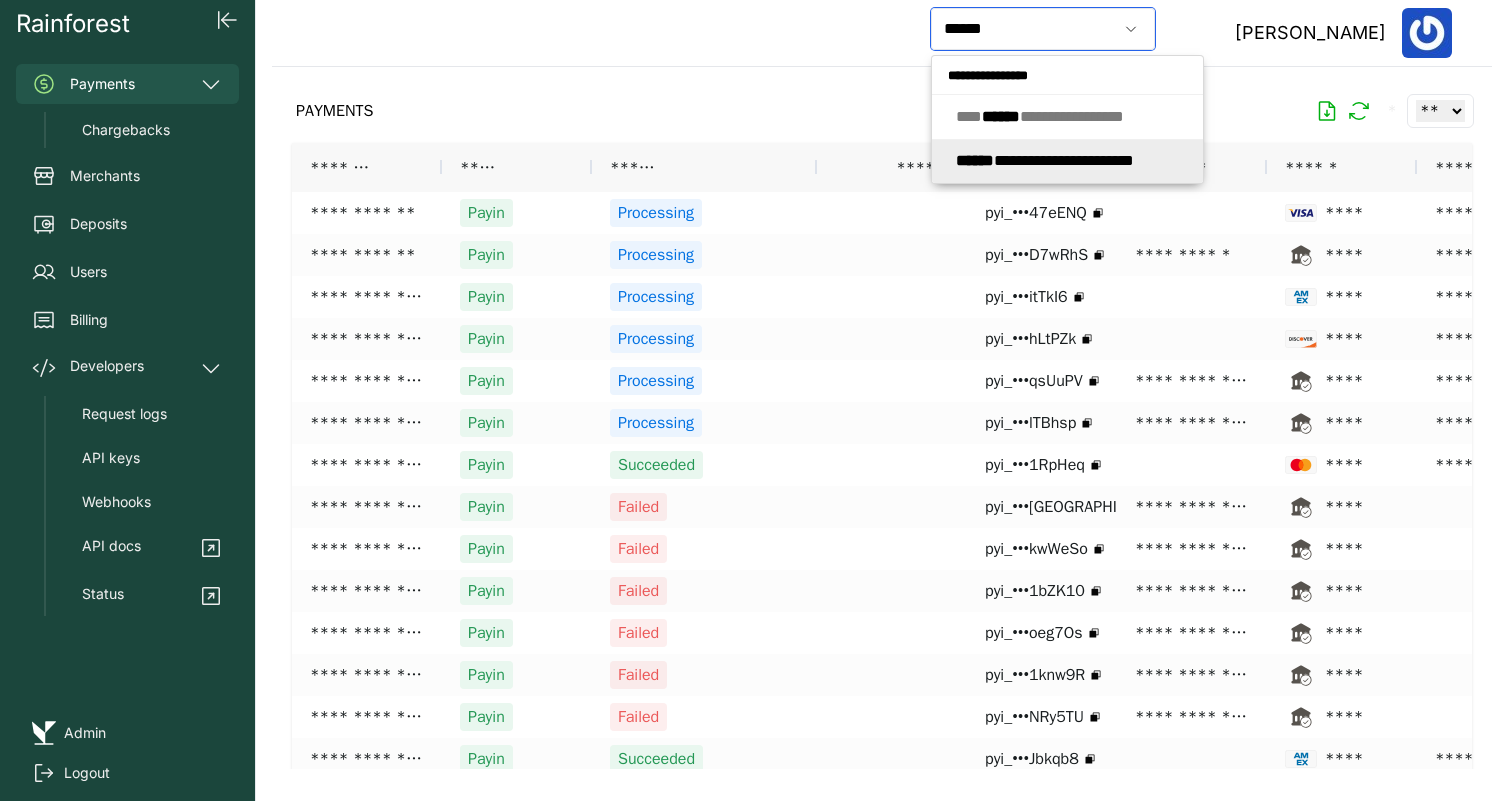 click on "**********" at bounding box center (1045, 160) 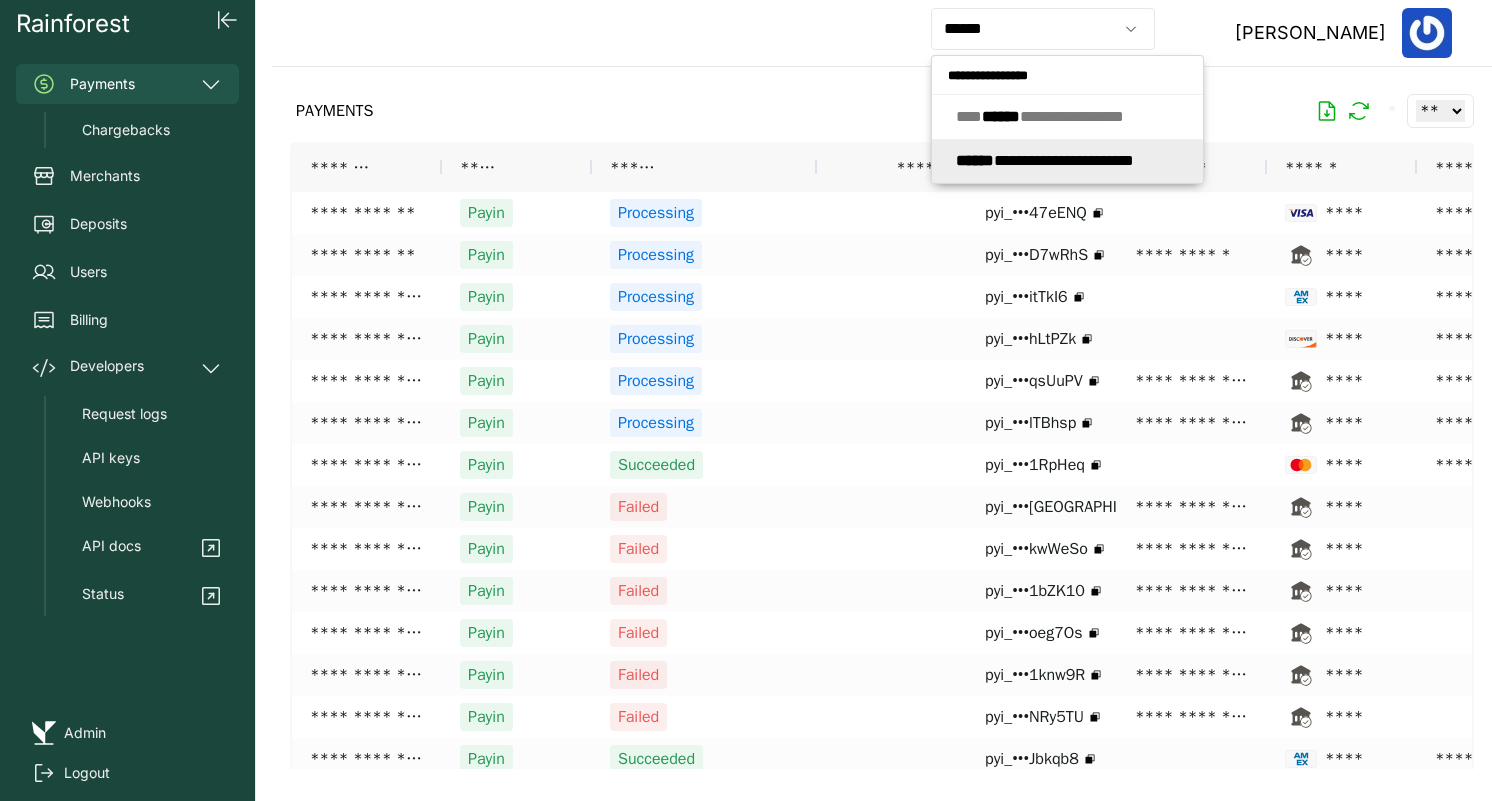 type on "**********" 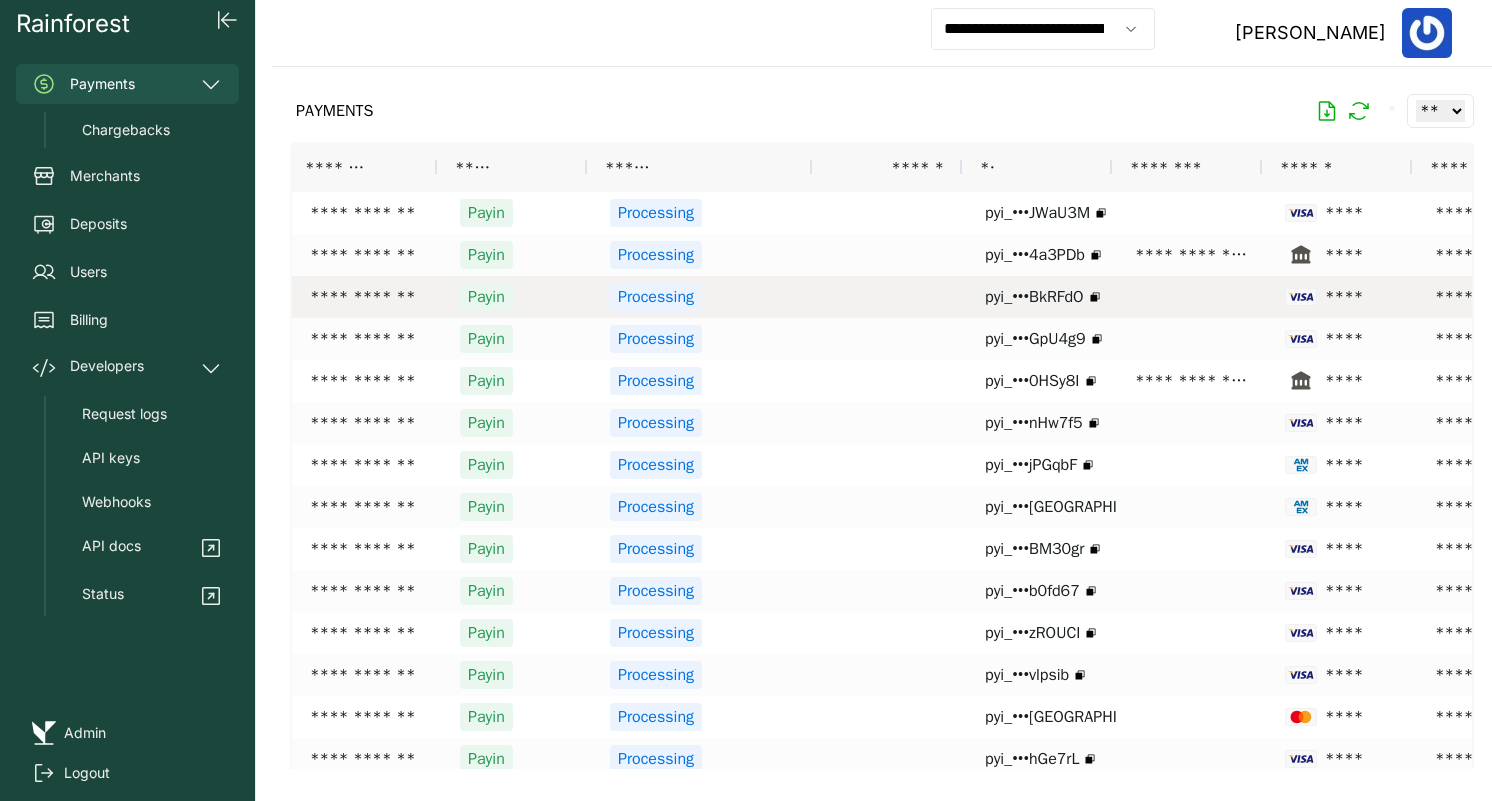 scroll, scrollTop: 0, scrollLeft: 185, axis: horizontal 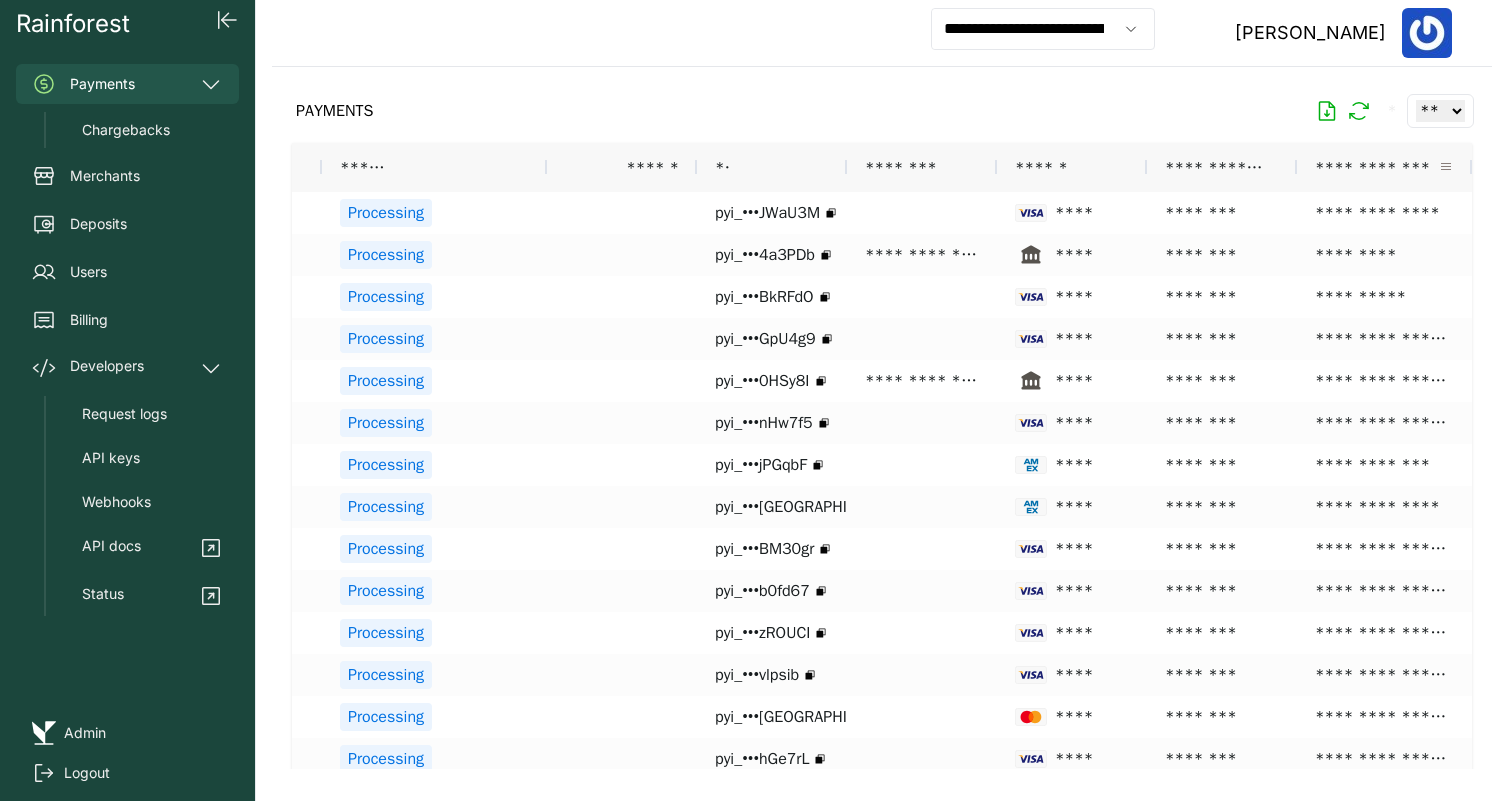 click at bounding box center [1446, 167] 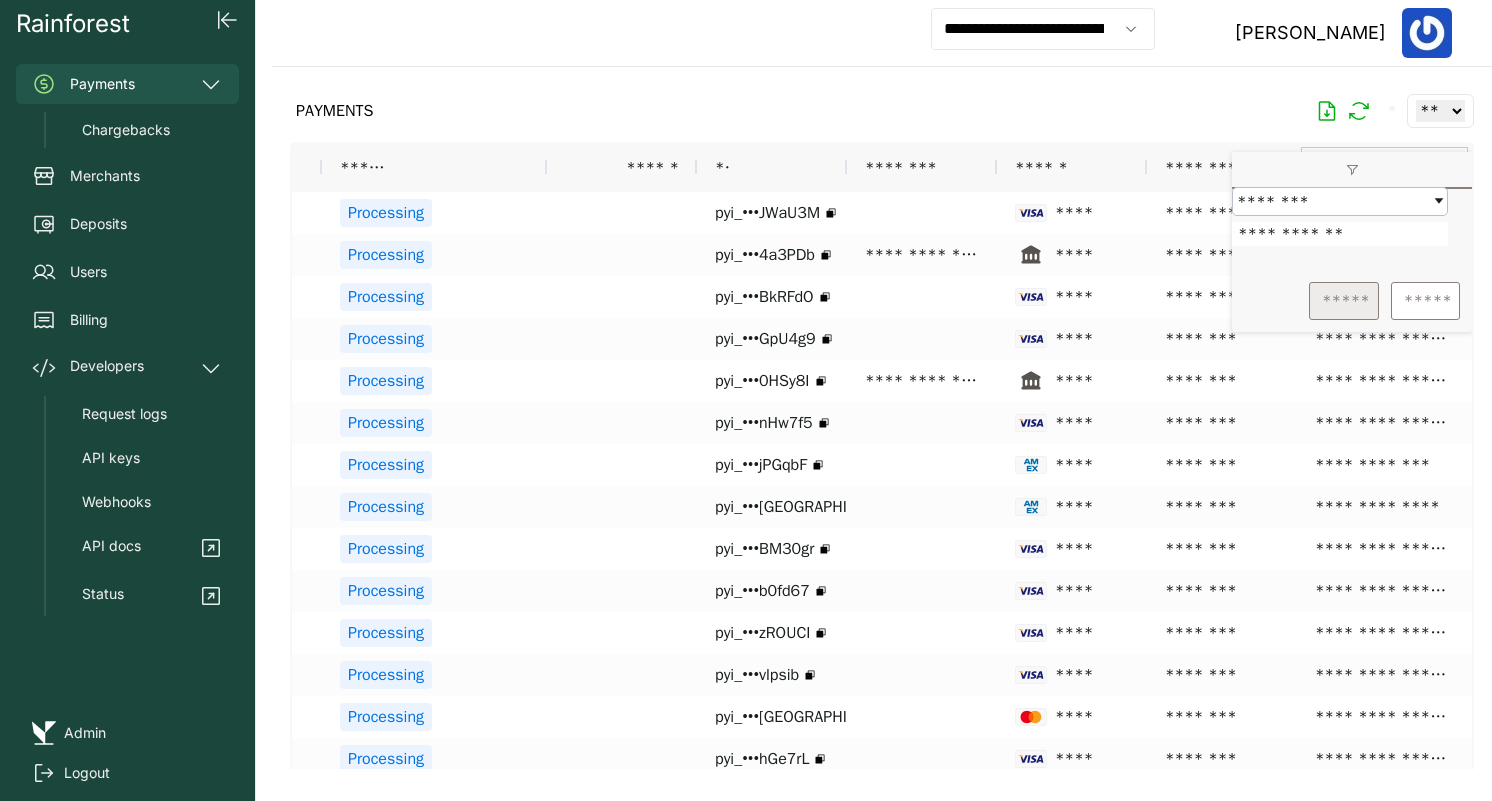 type on "**********" 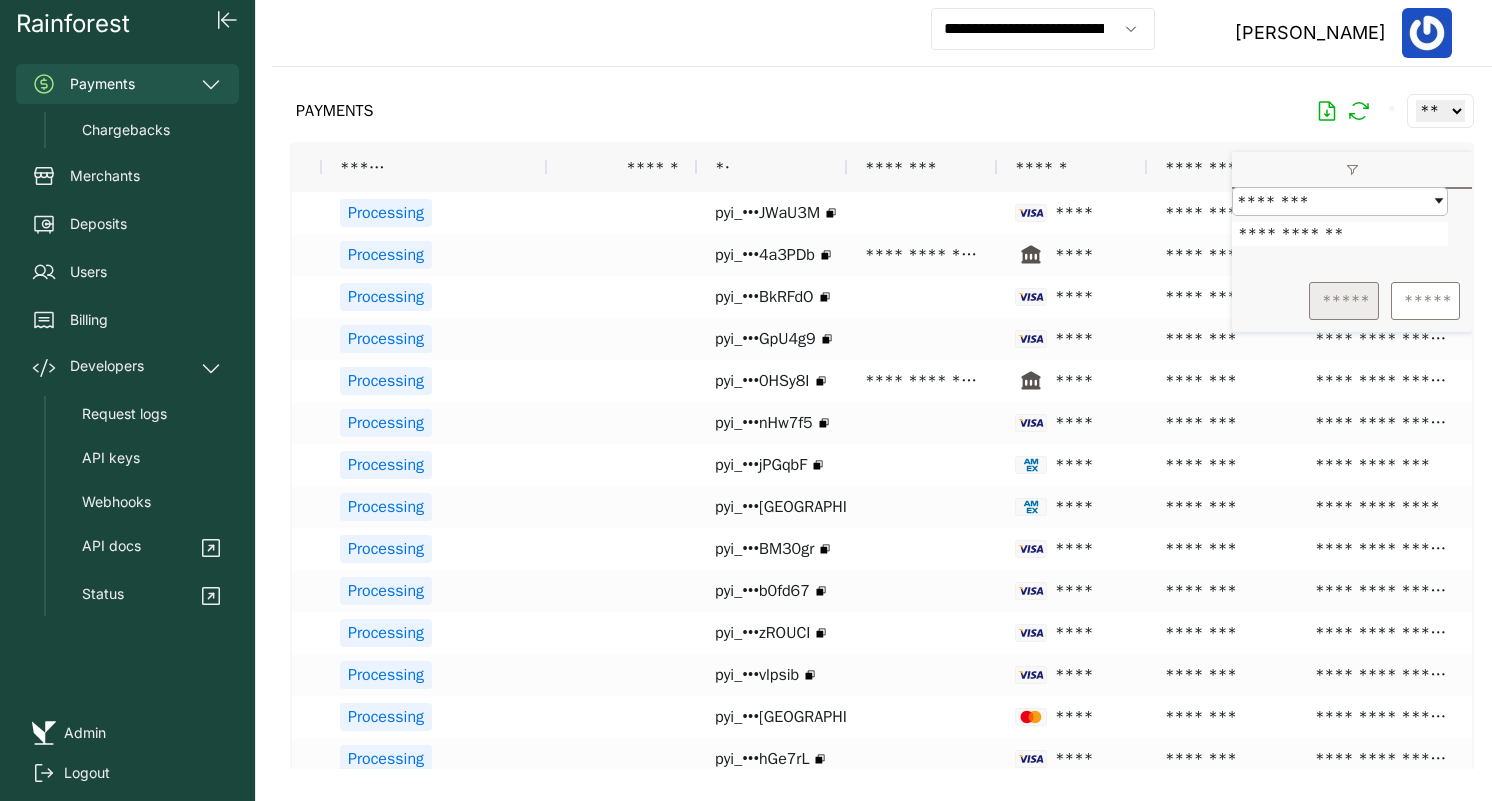 click on "*****" at bounding box center [1344, 301] 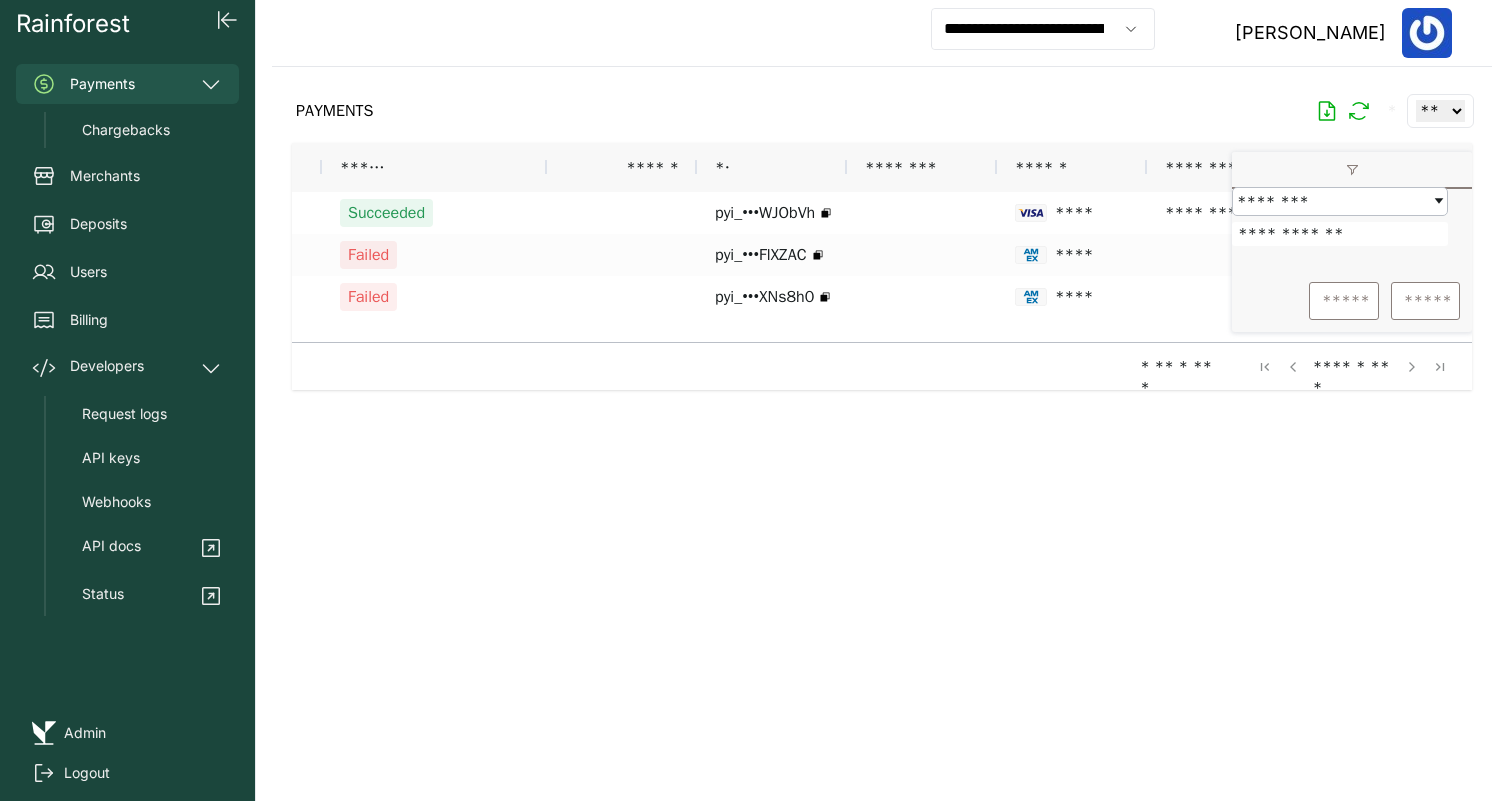 click on "PAYMENTS * ** ** ** ***" at bounding box center [882, 111] 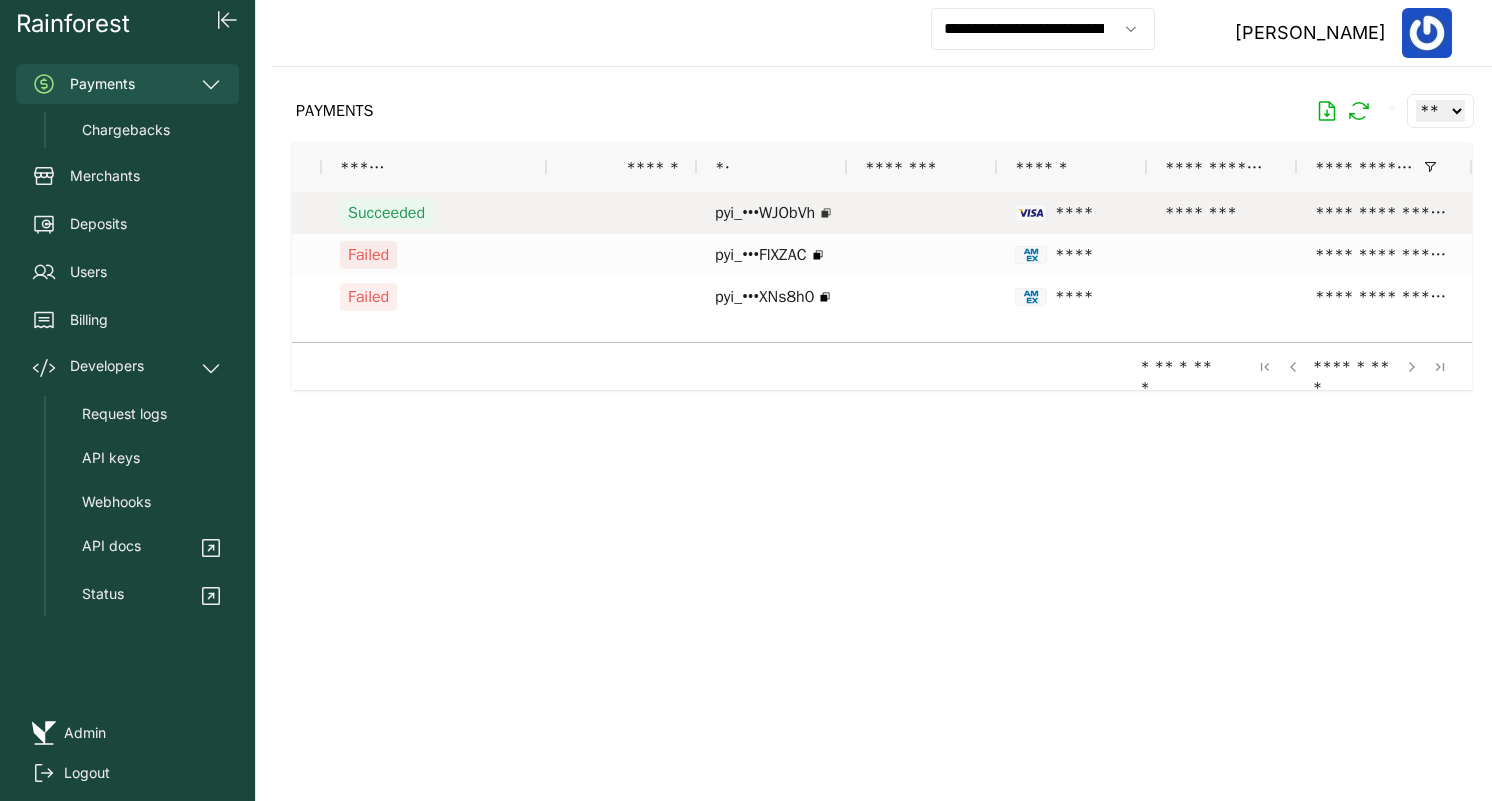 click 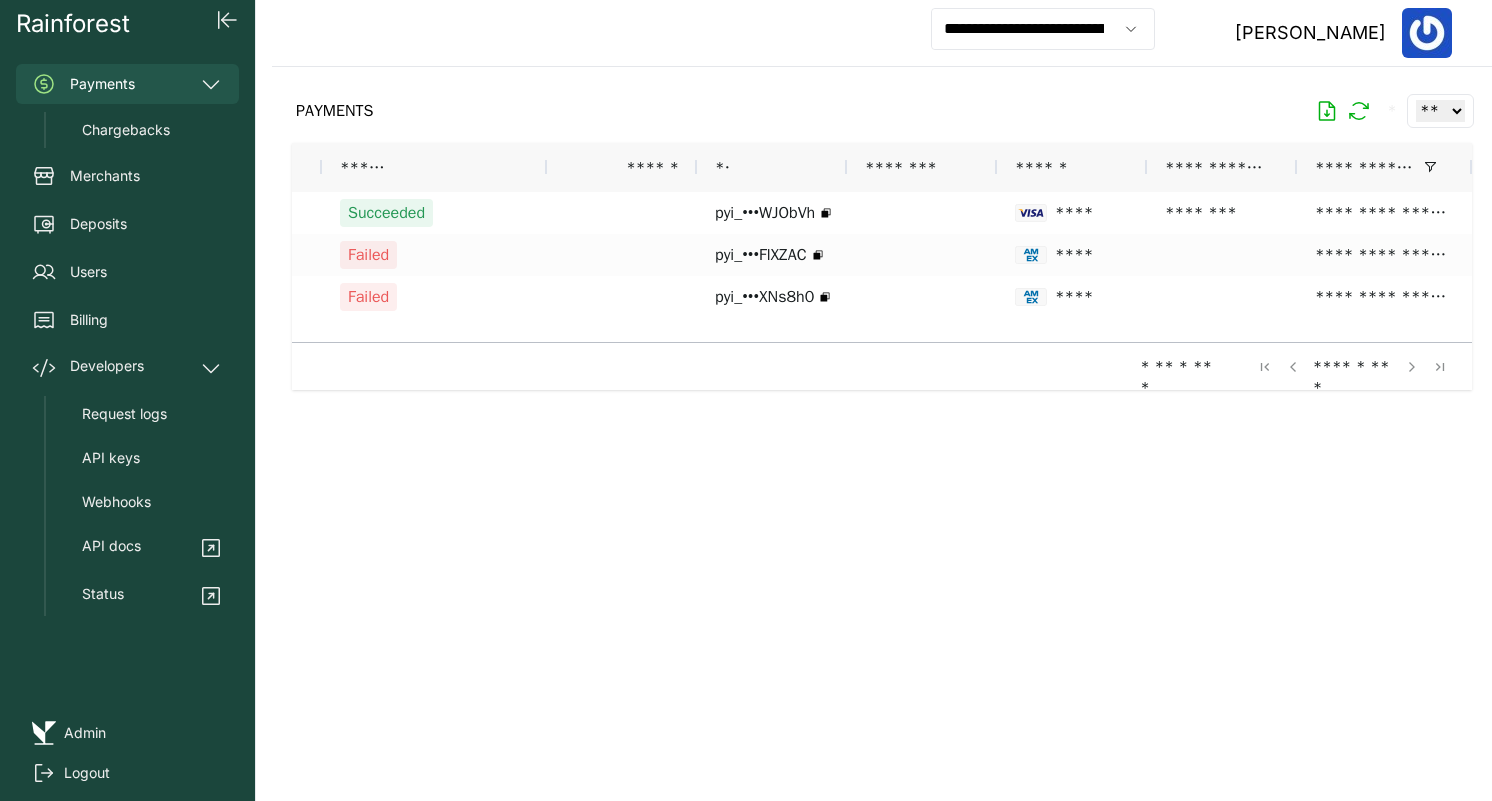 scroll, scrollTop: 0, scrollLeft: 92, axis: horizontal 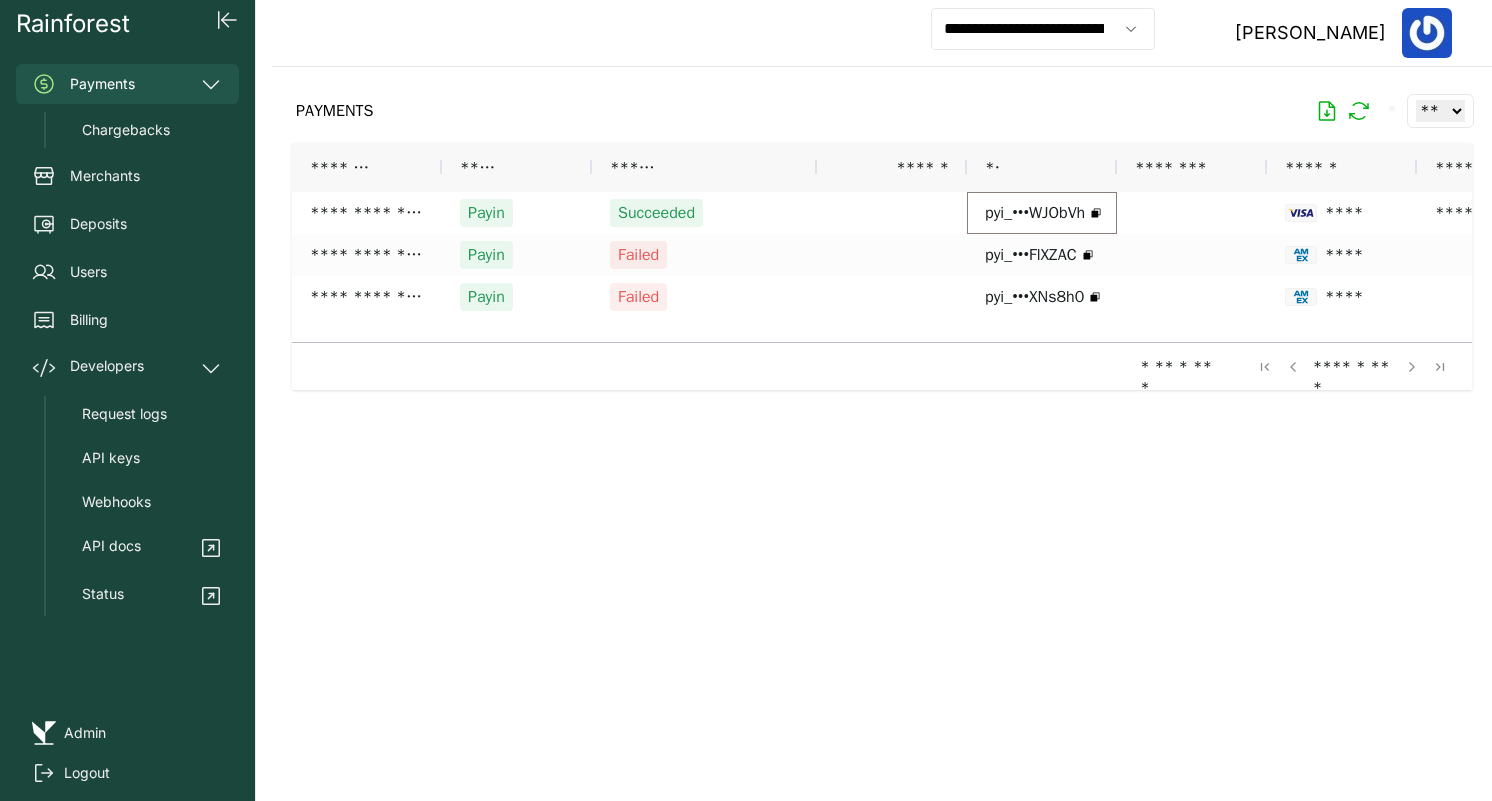 click at bounding box center (1192, 213) 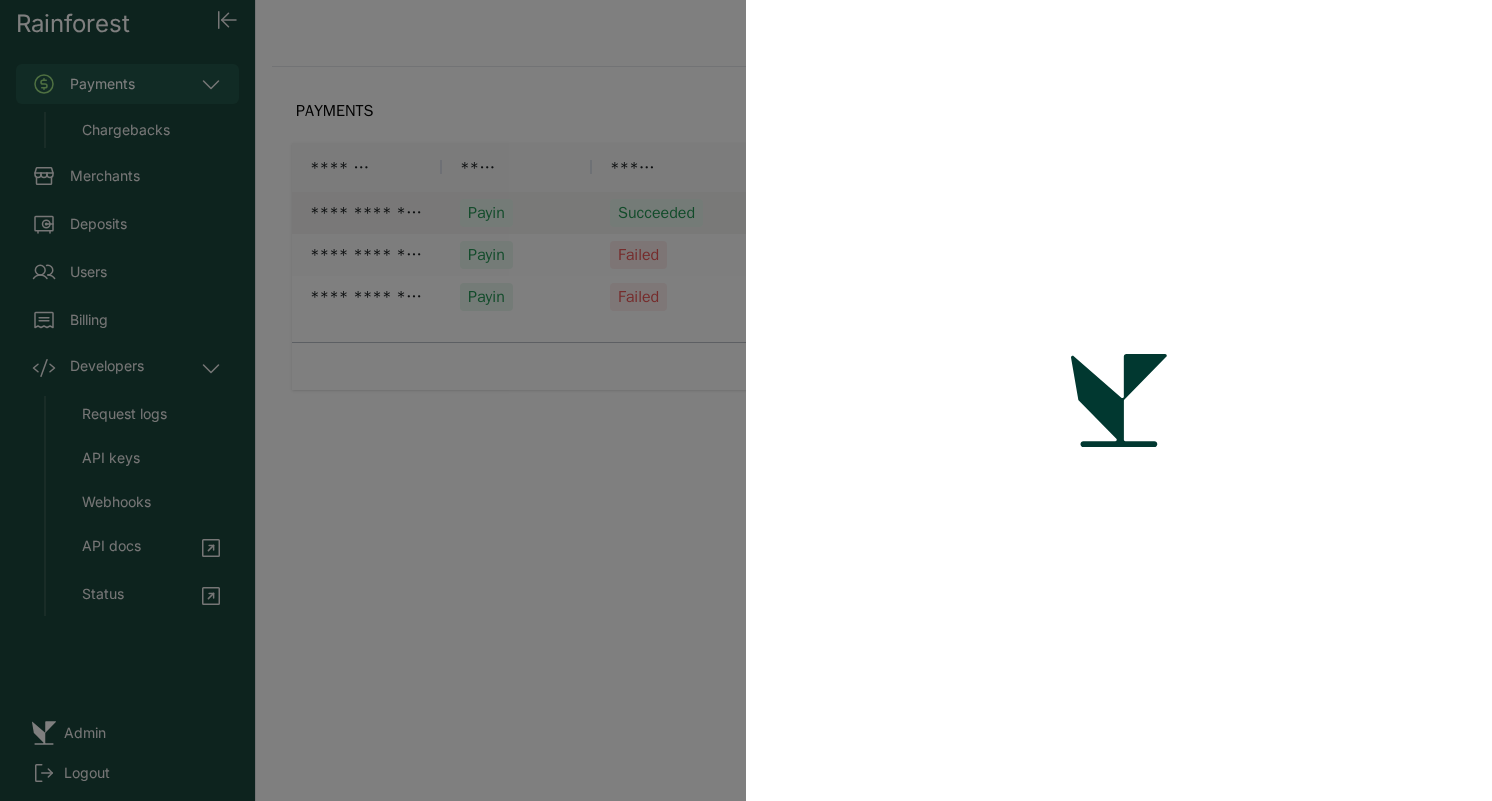 click at bounding box center (882, 238) 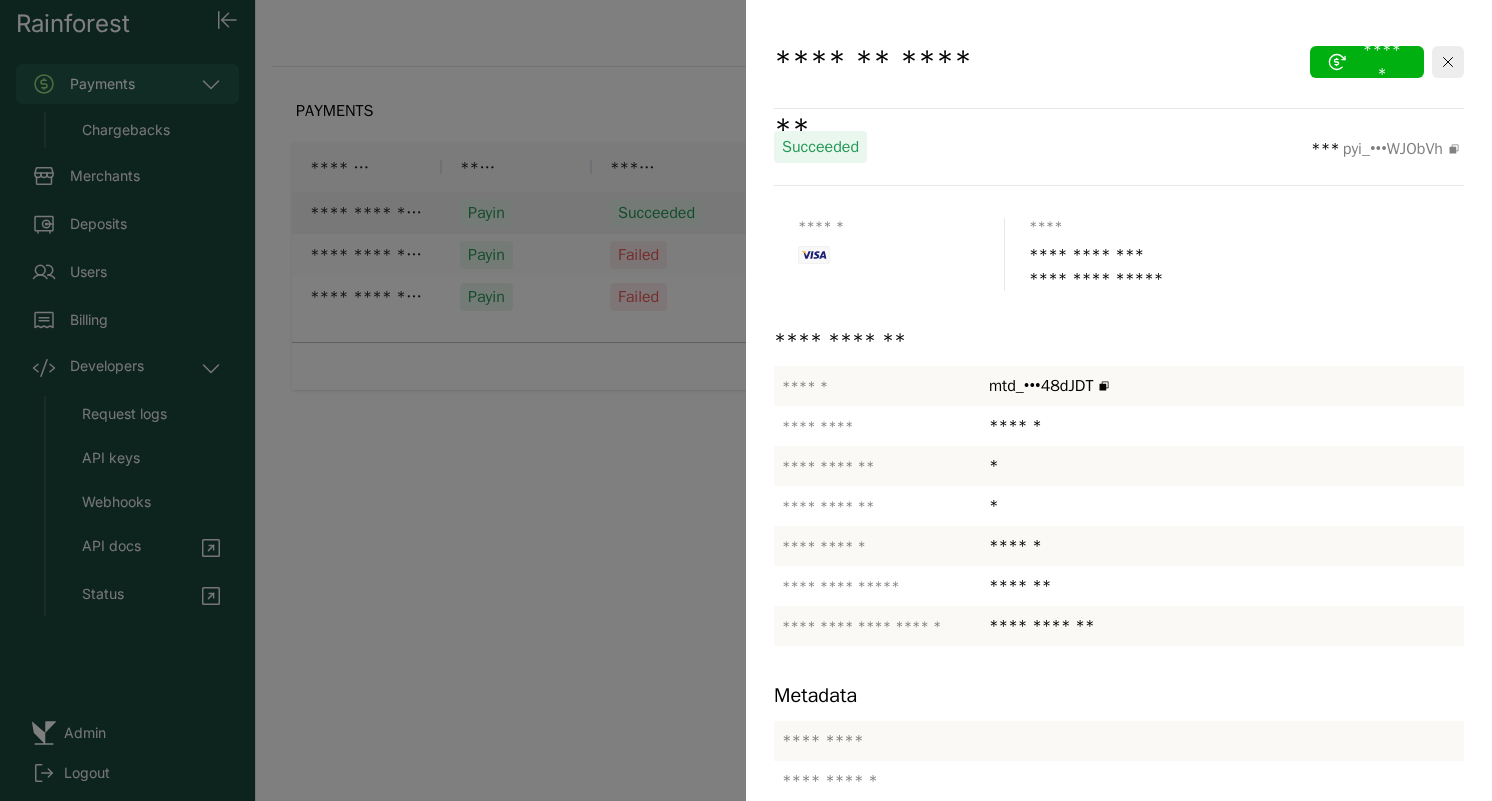 scroll, scrollTop: 174, scrollLeft: 0, axis: vertical 